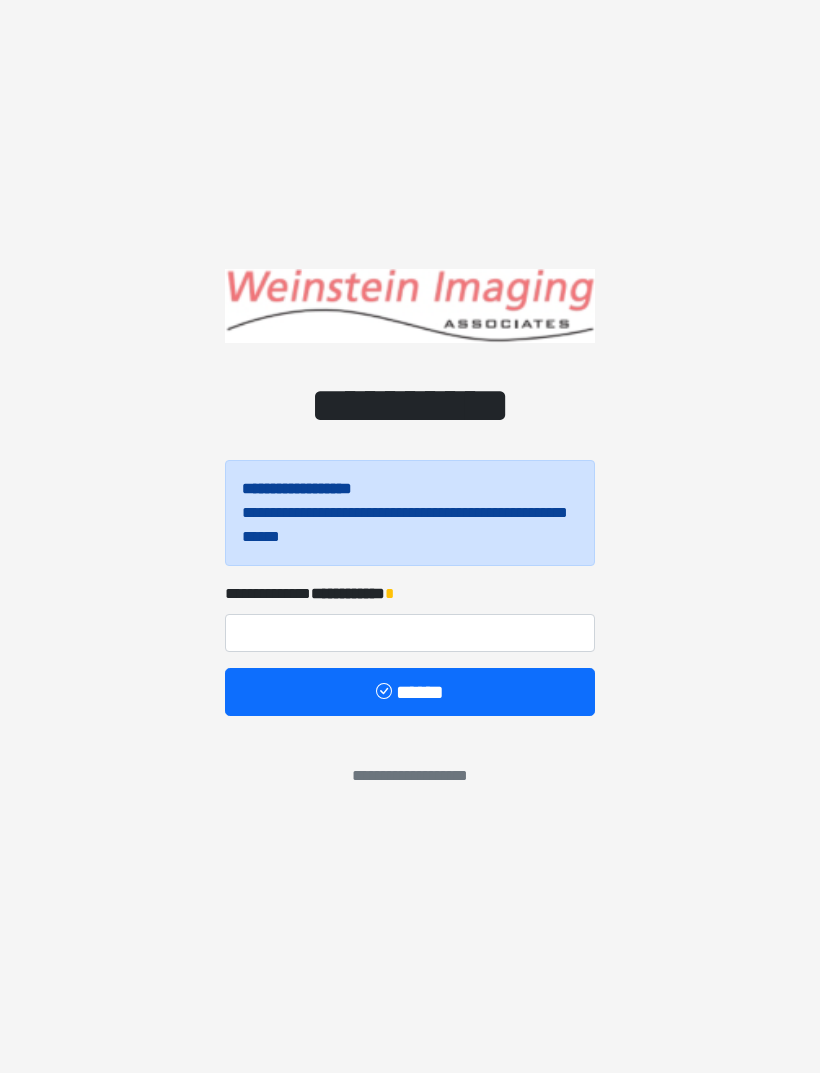 scroll, scrollTop: 0, scrollLeft: 0, axis: both 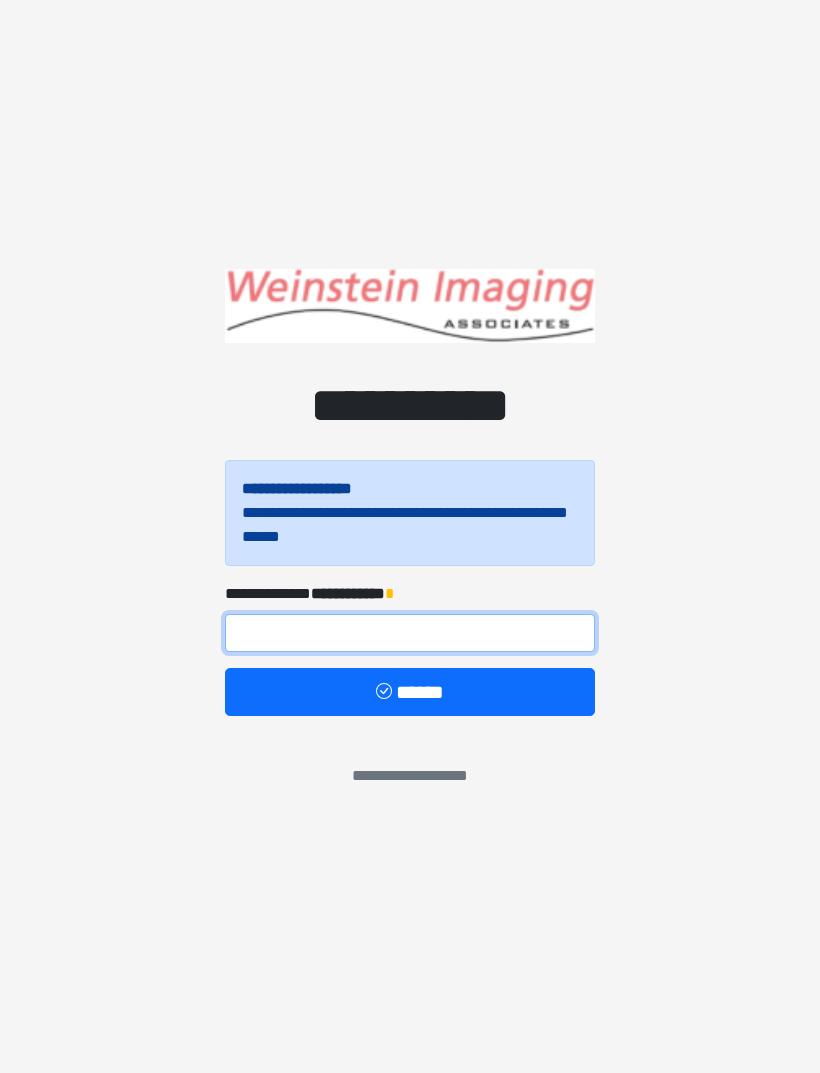 click at bounding box center (410, 633) 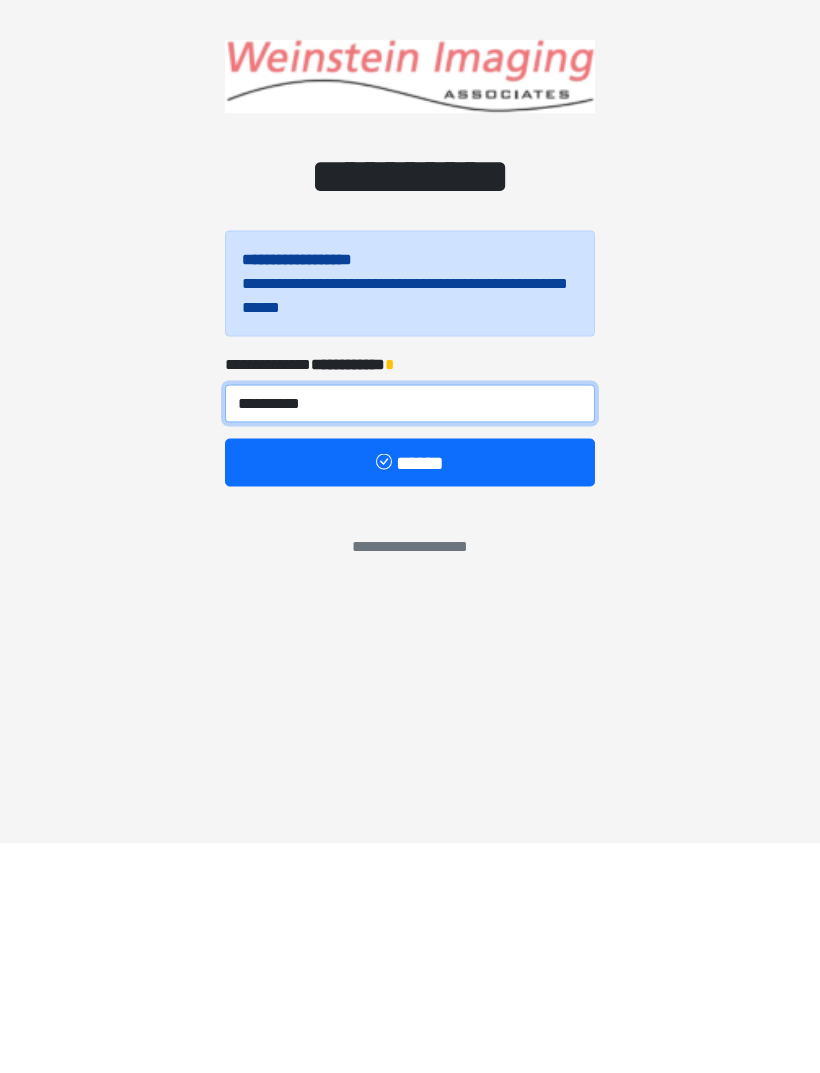 type on "**********" 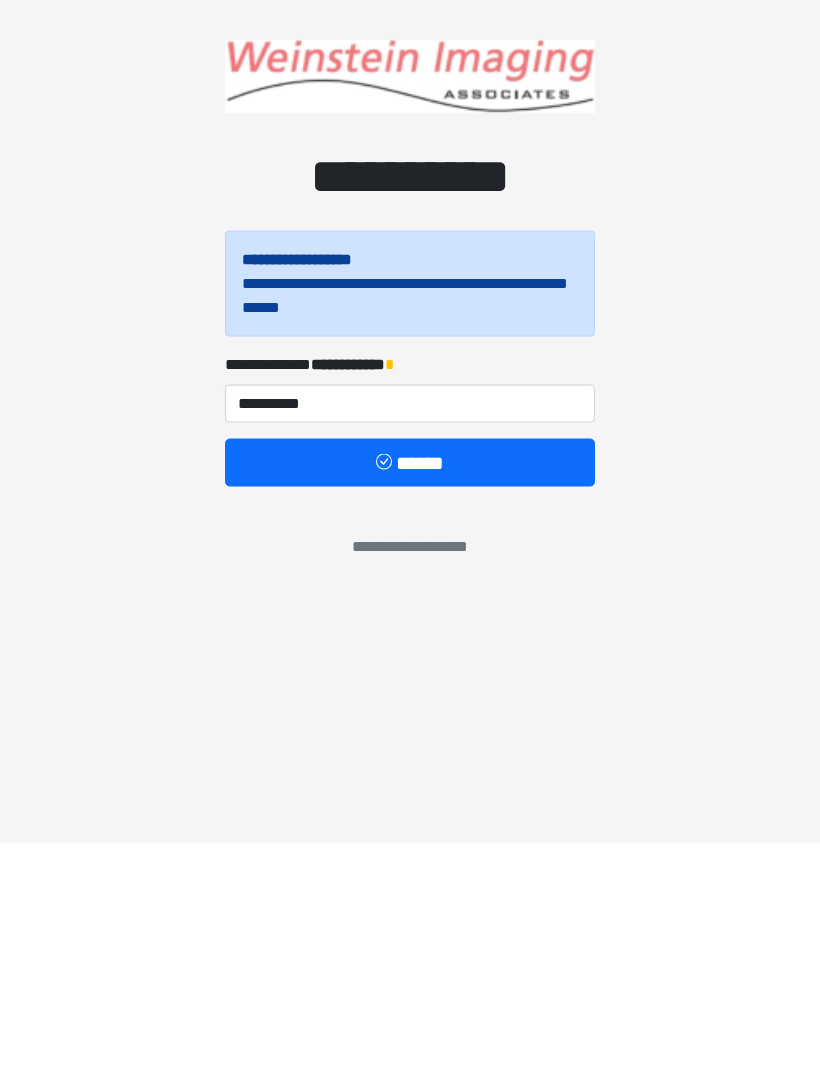 click on "******" at bounding box center (410, 692) 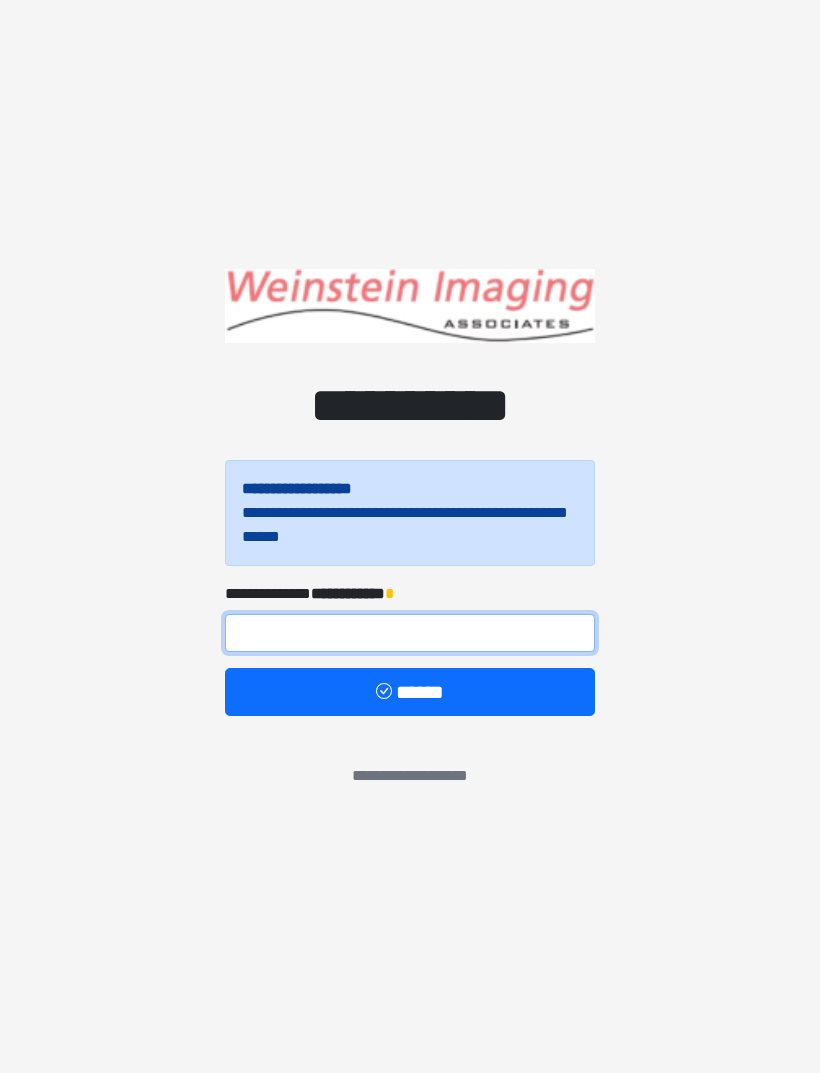 click at bounding box center (410, 633) 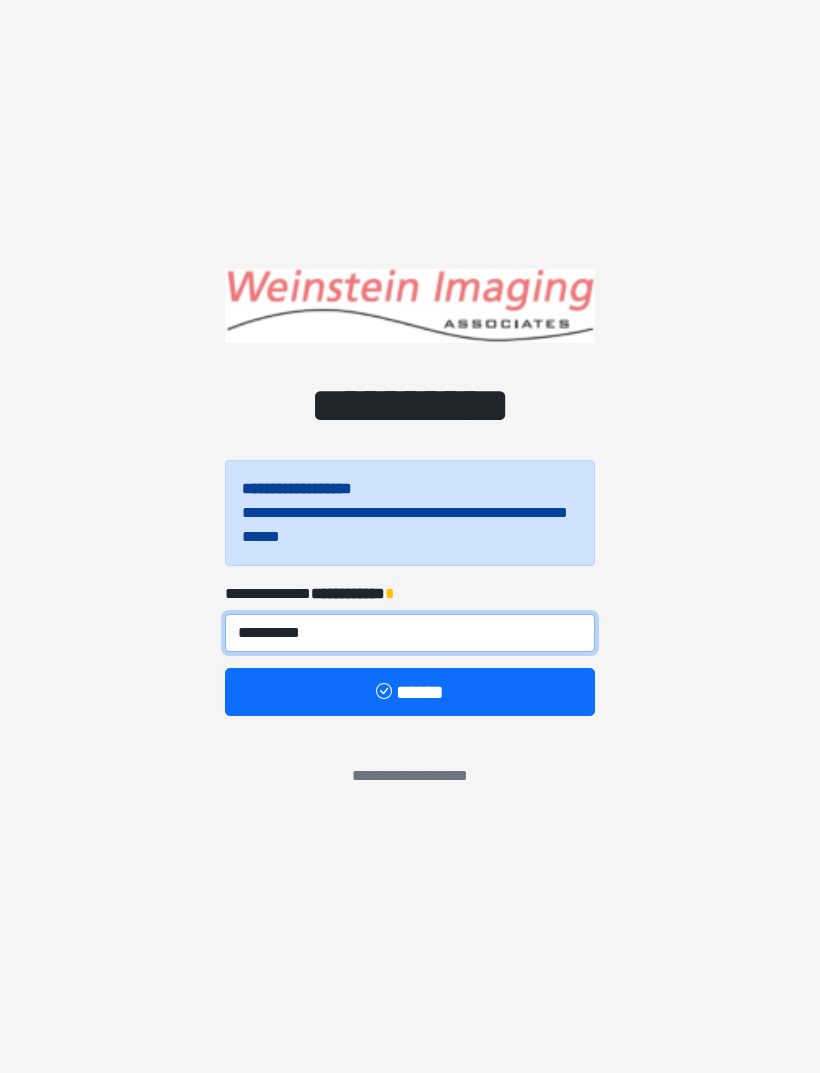 type on "**********" 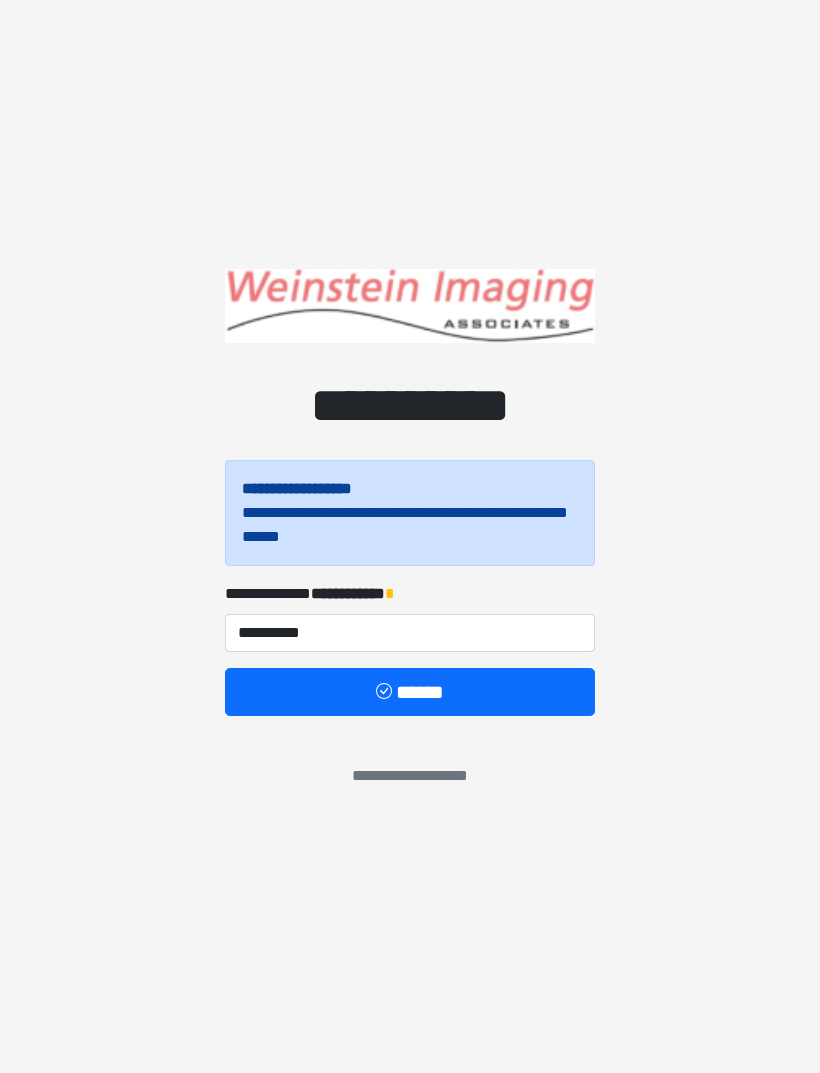 click on "******" at bounding box center [410, 692] 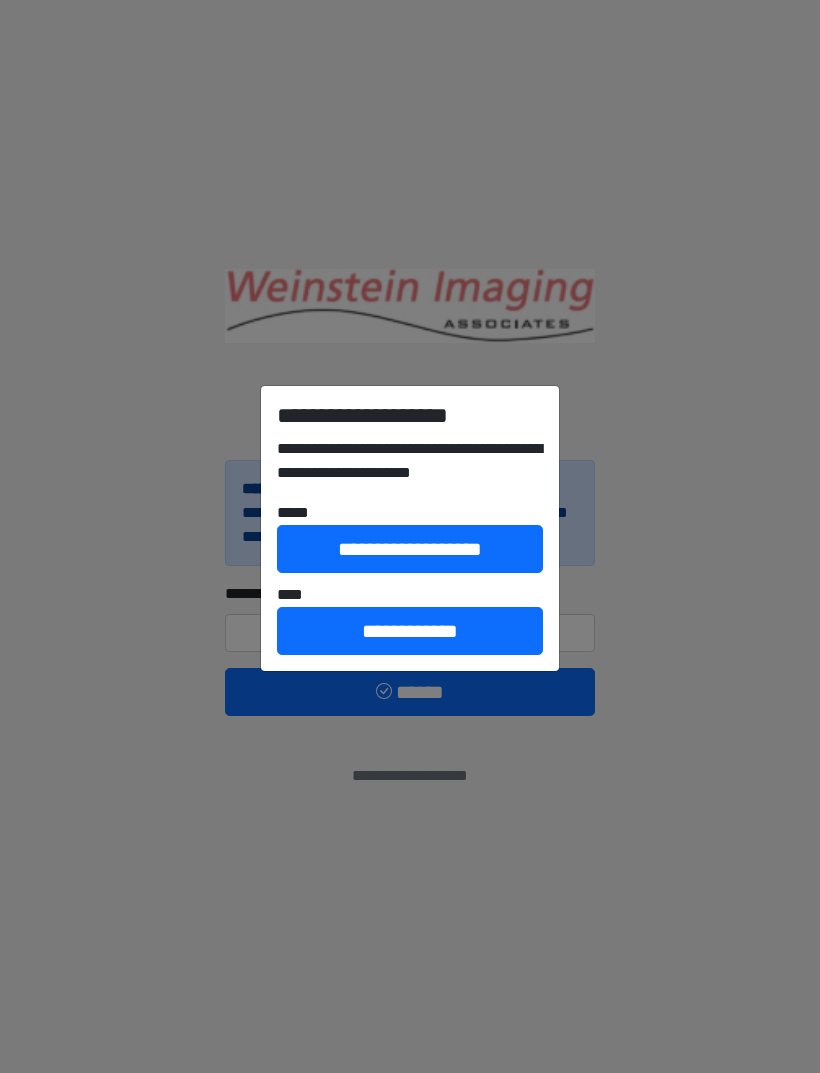 click on "**********" at bounding box center [410, 631] 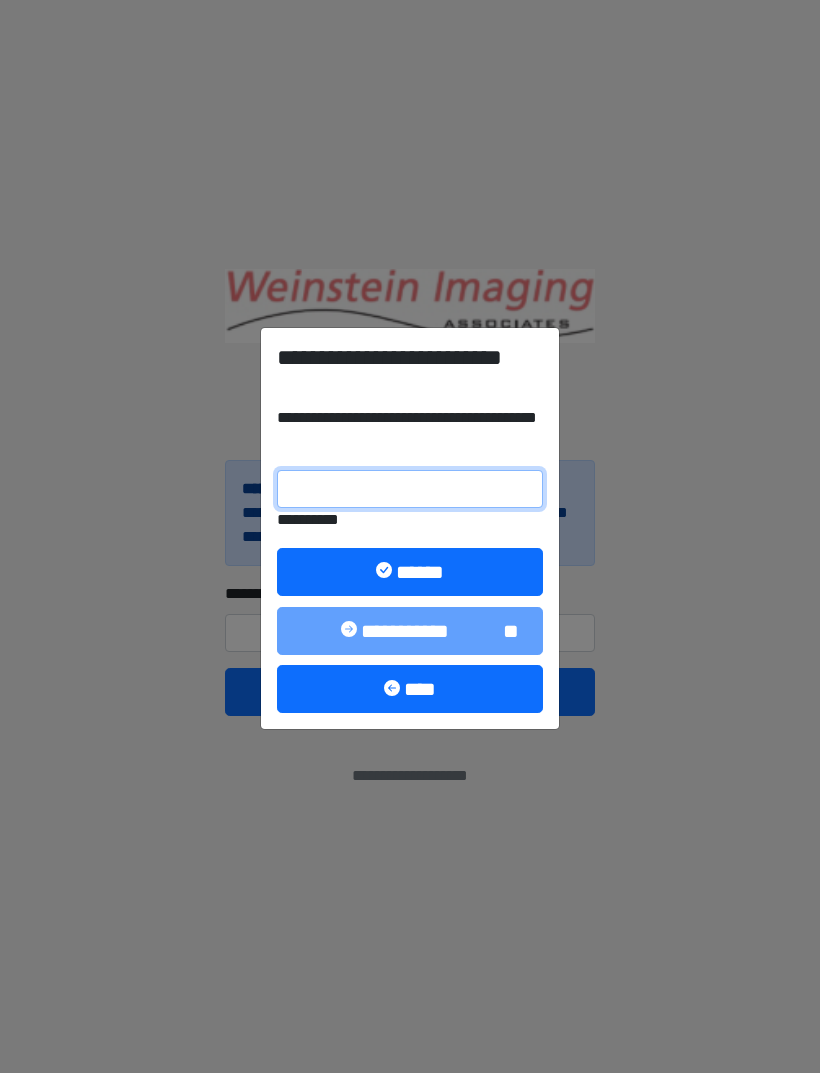 click on "**********" at bounding box center (410, 489) 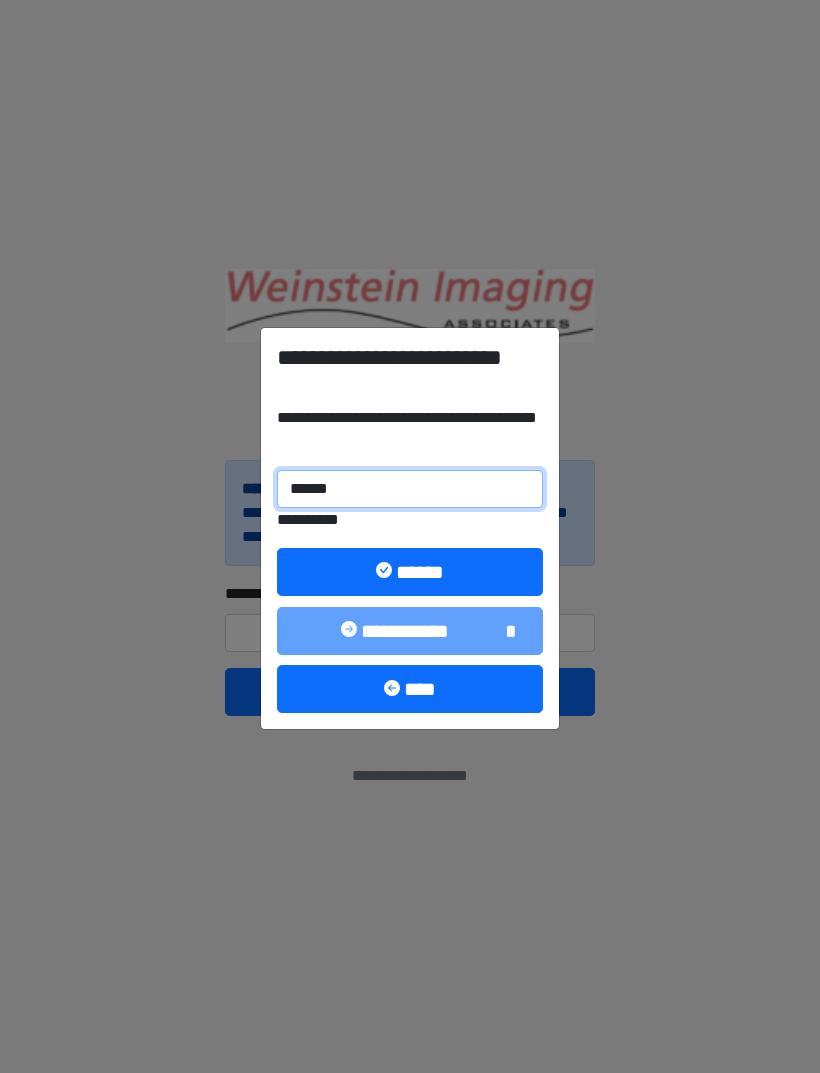 type on "******" 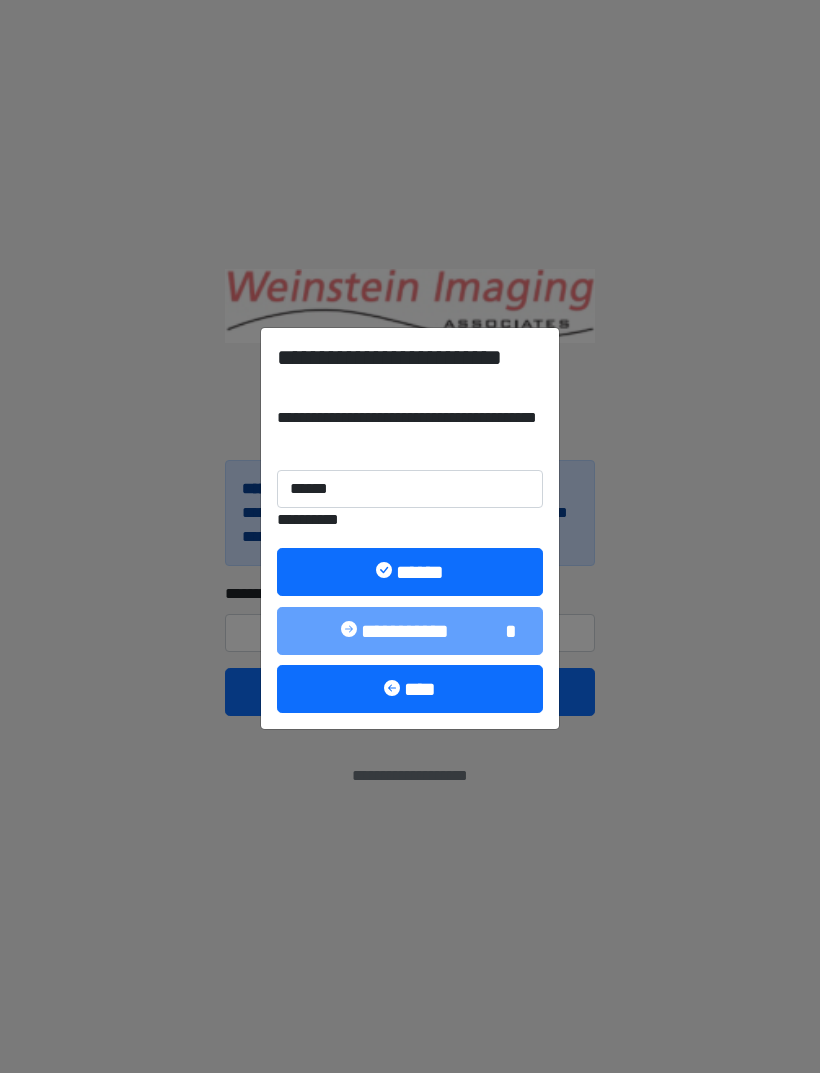 click on "******" at bounding box center [410, 572] 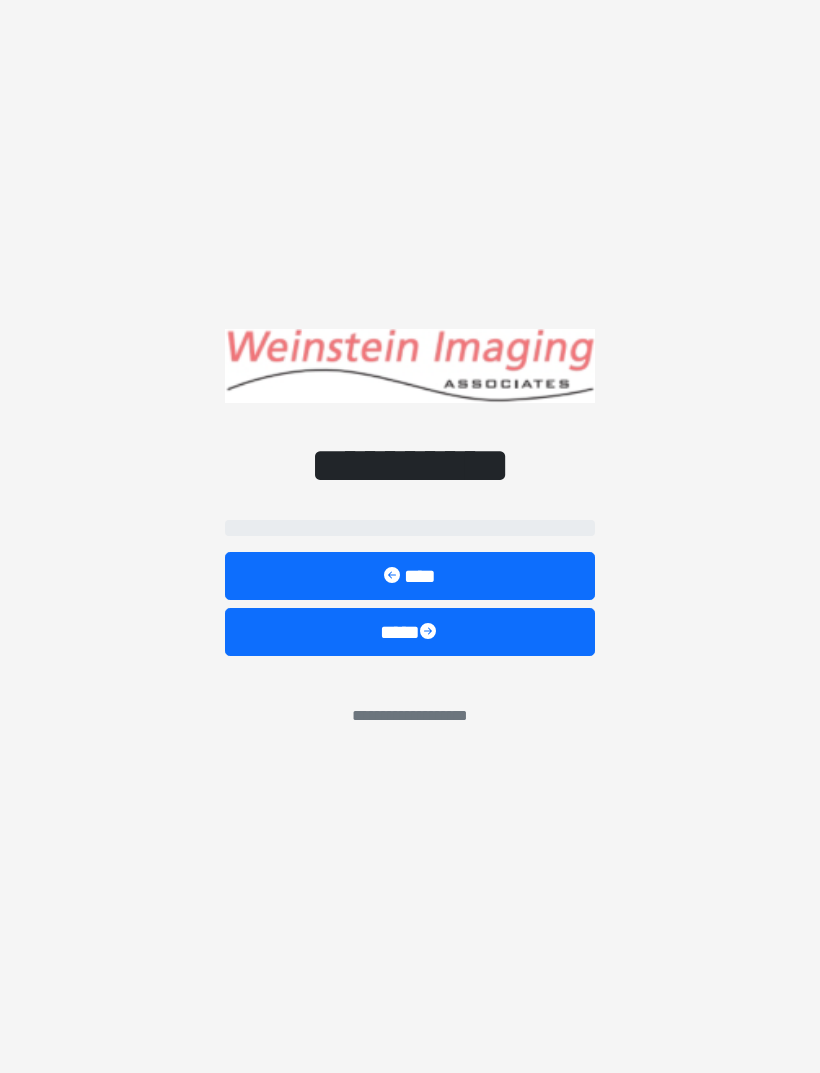 select on "**********" 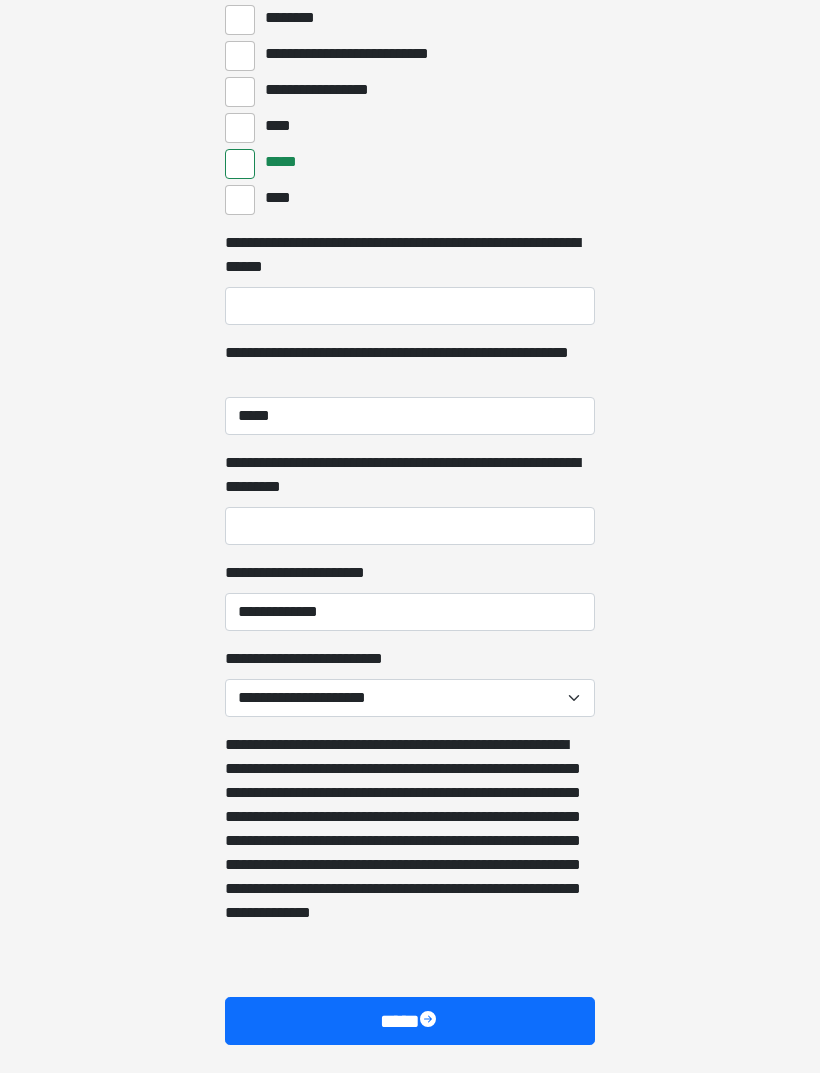 scroll, scrollTop: 1061, scrollLeft: 0, axis: vertical 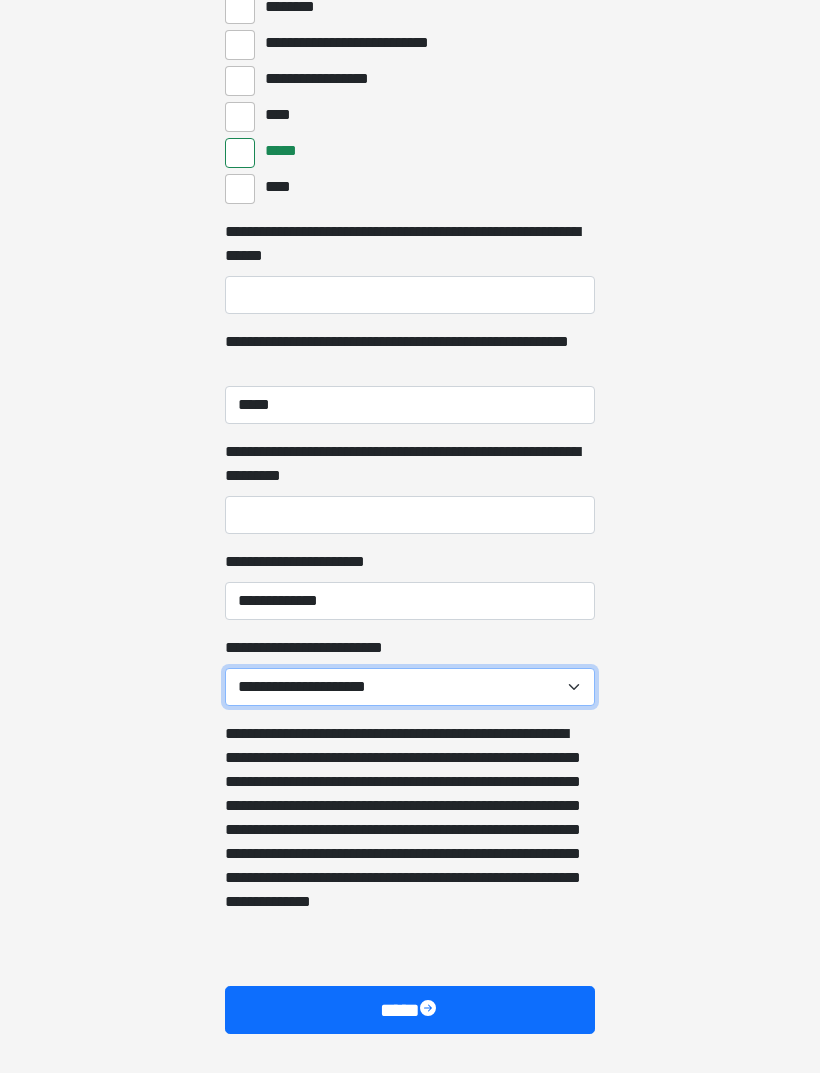 click on "**********" at bounding box center [410, 687] 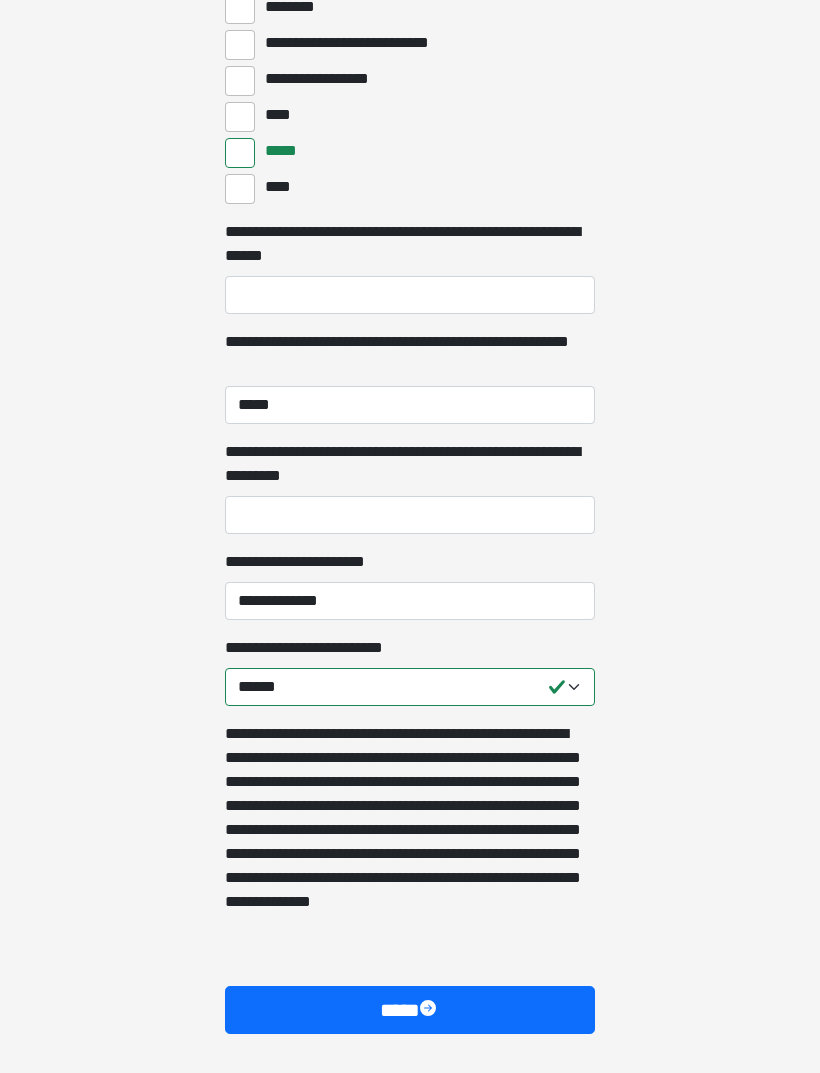 click on "****" at bounding box center [410, 1010] 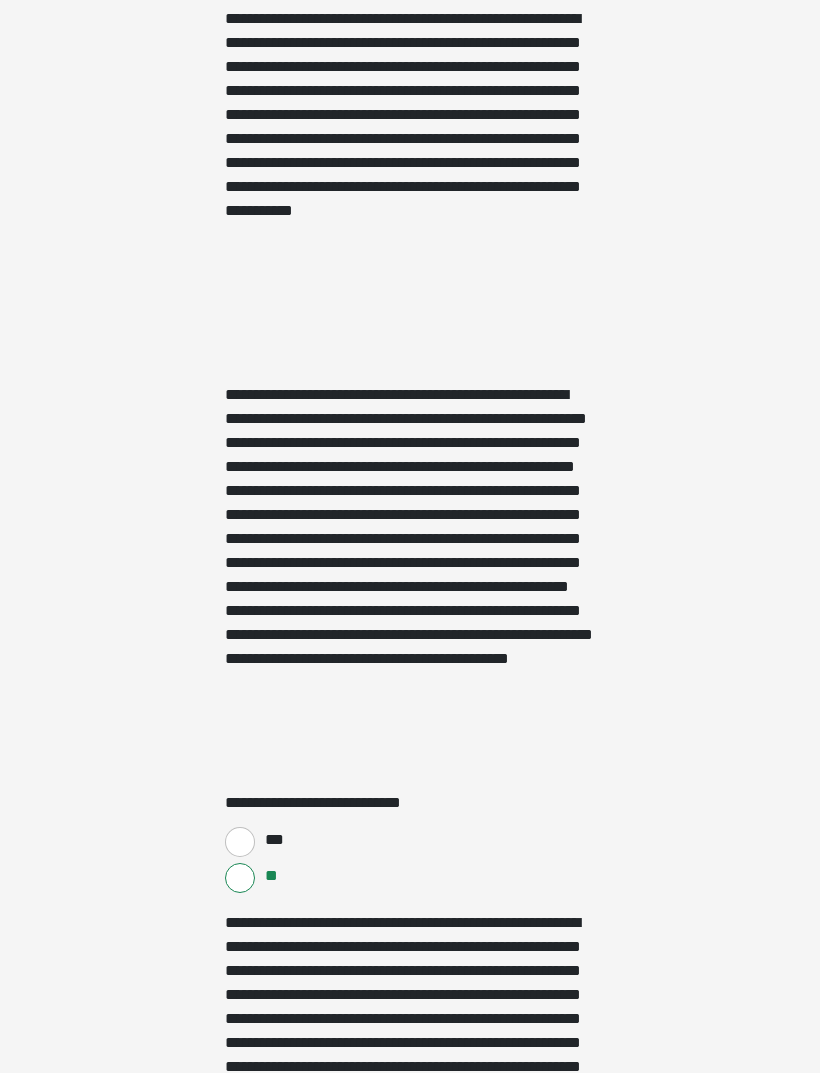 scroll, scrollTop: 3197, scrollLeft: 0, axis: vertical 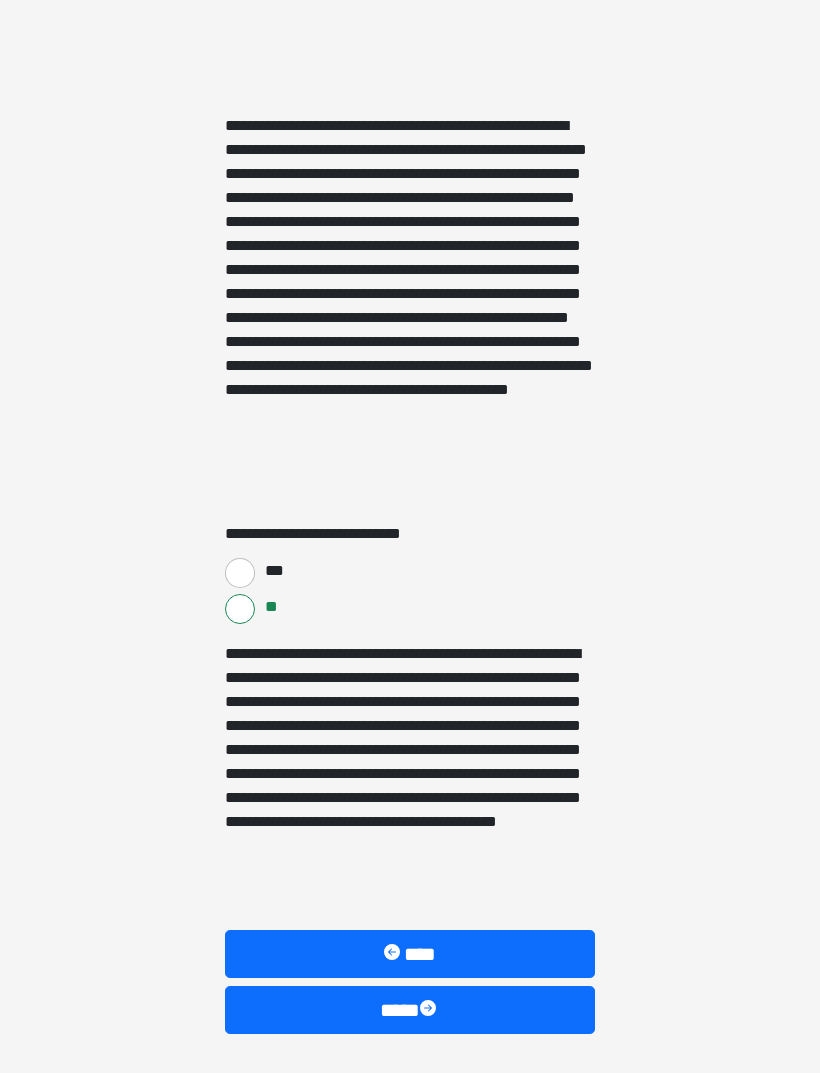 click on "****" at bounding box center (410, 1010) 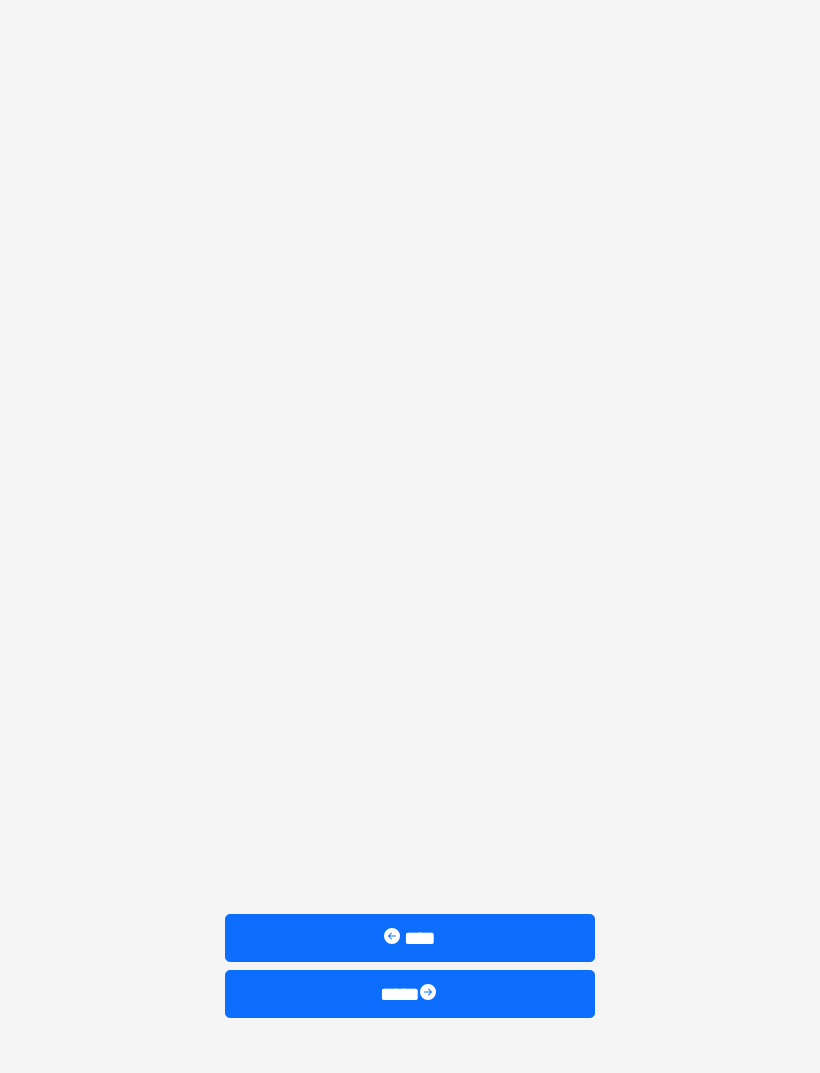 scroll, scrollTop: 1405, scrollLeft: 0, axis: vertical 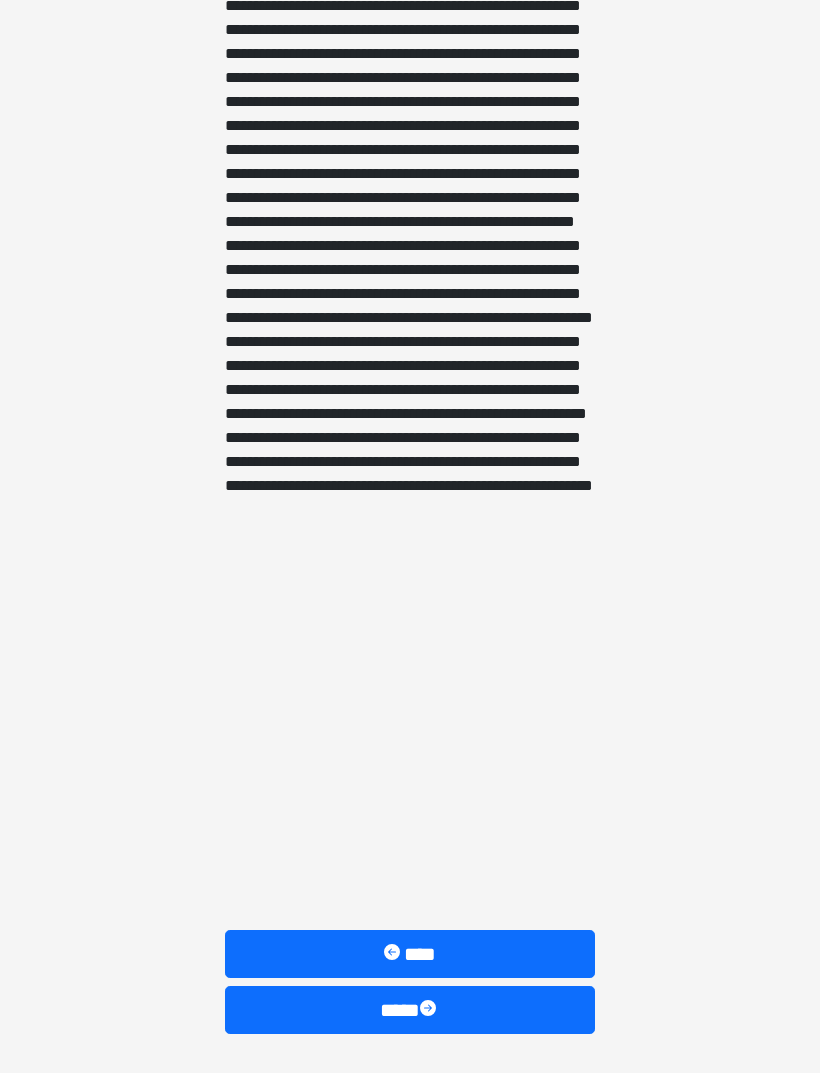 click on "****" at bounding box center (410, 1010) 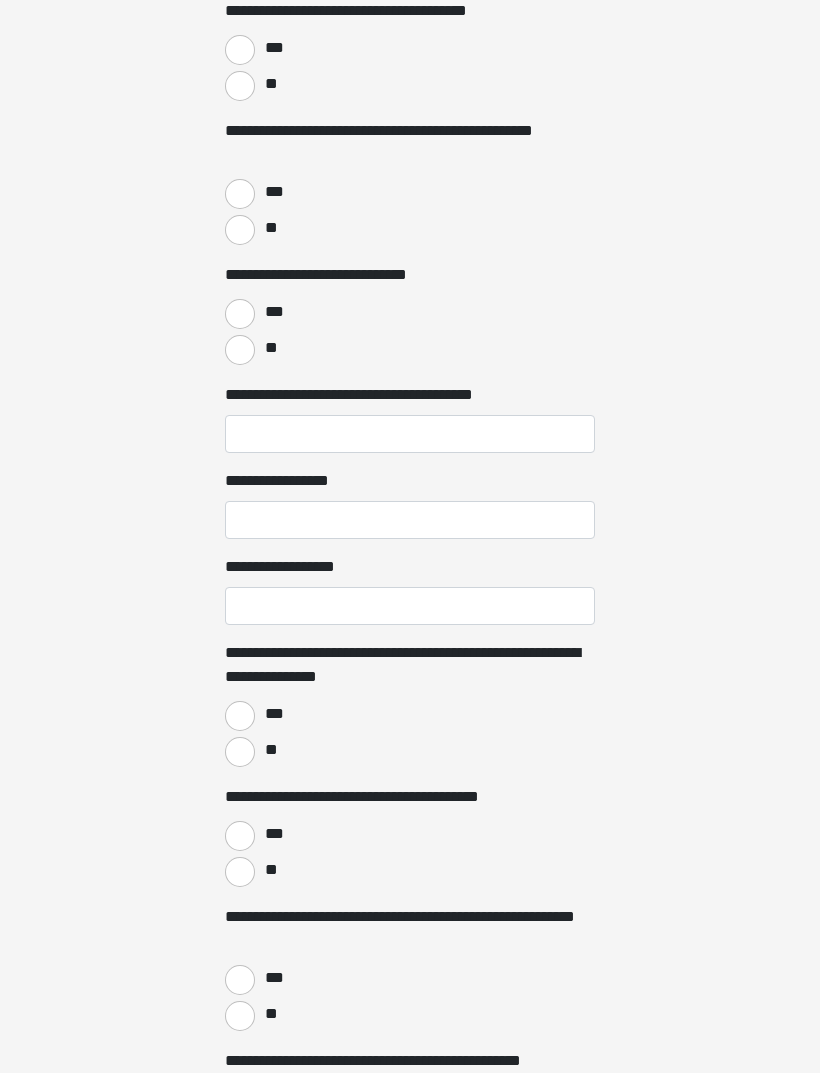 scroll, scrollTop: 0, scrollLeft: 0, axis: both 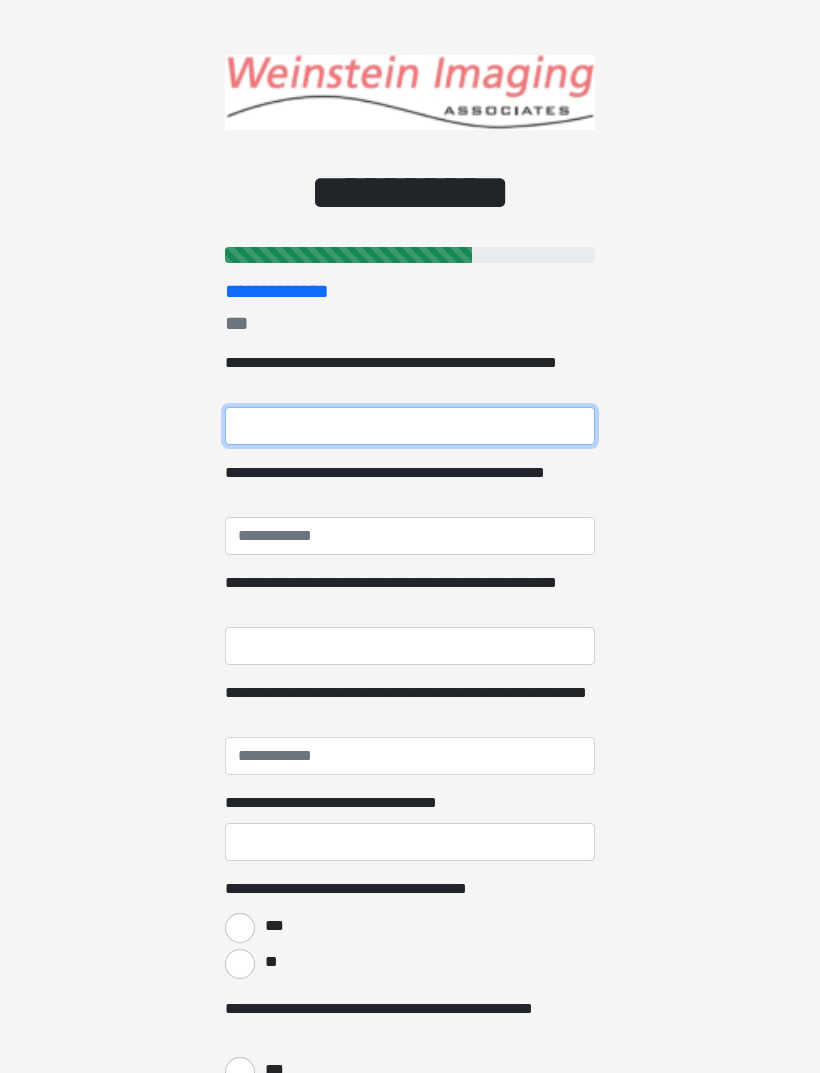 click on "**********" at bounding box center [410, 426] 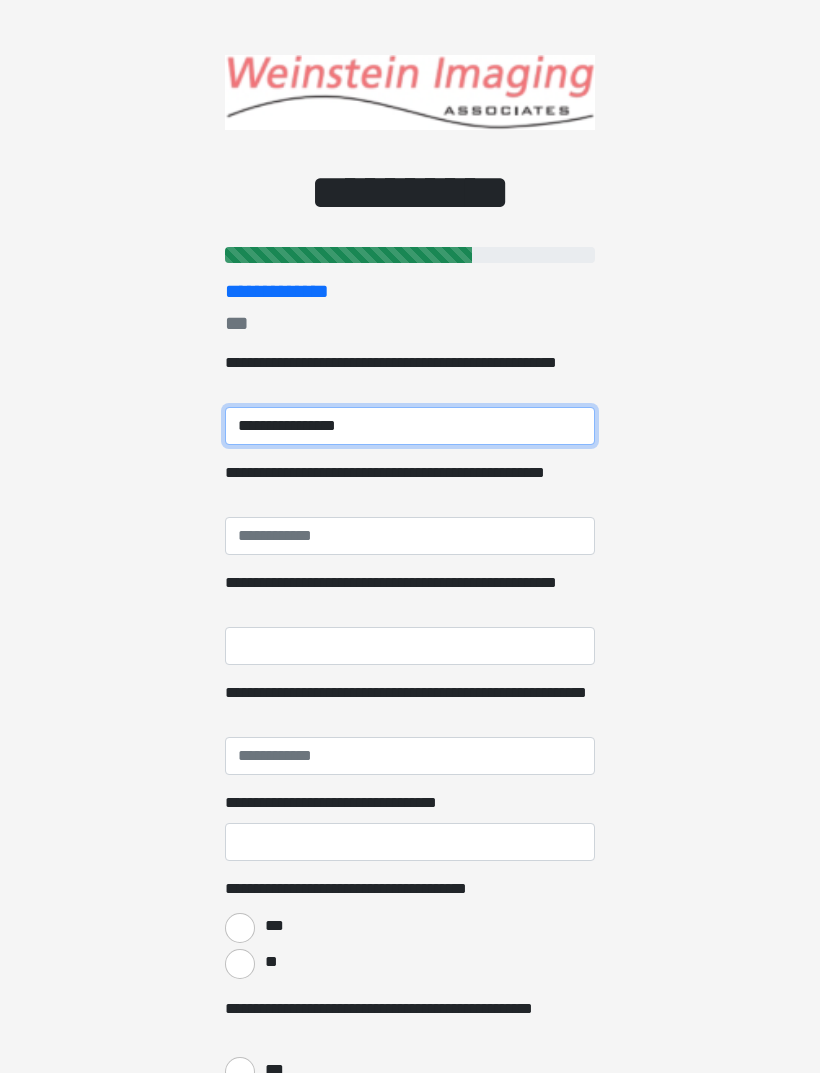 type on "**********" 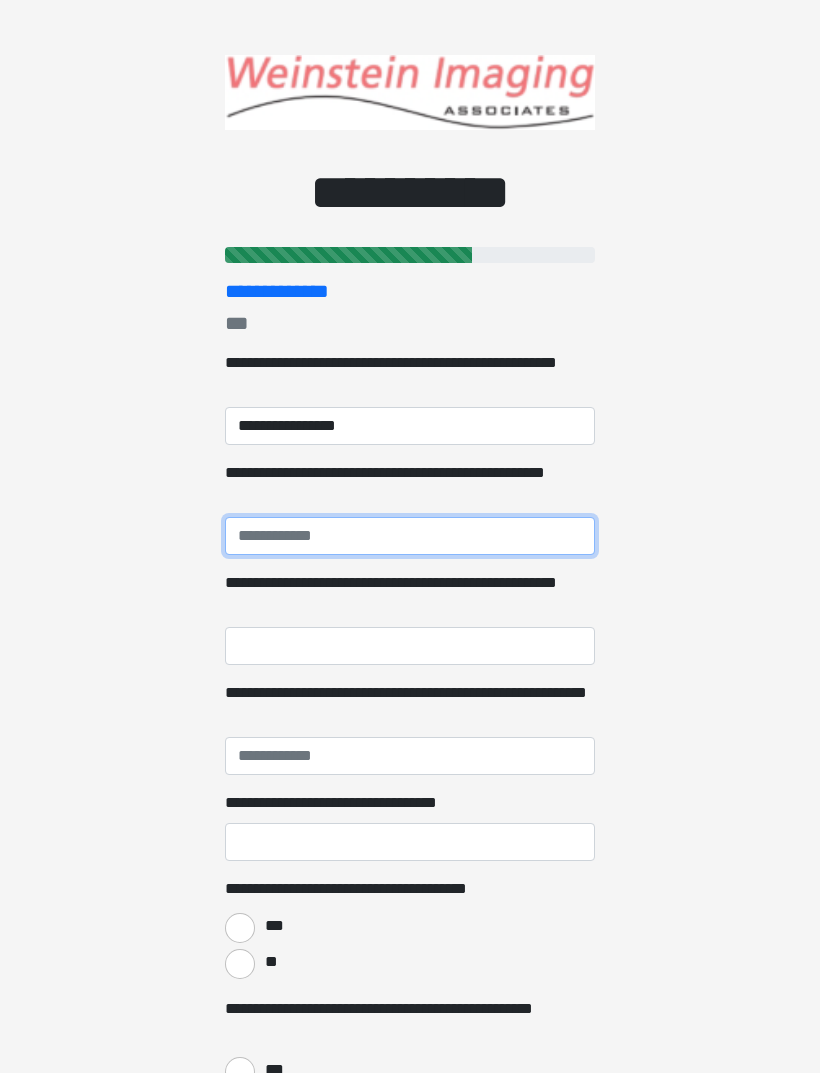 click on "**********" at bounding box center (410, 536) 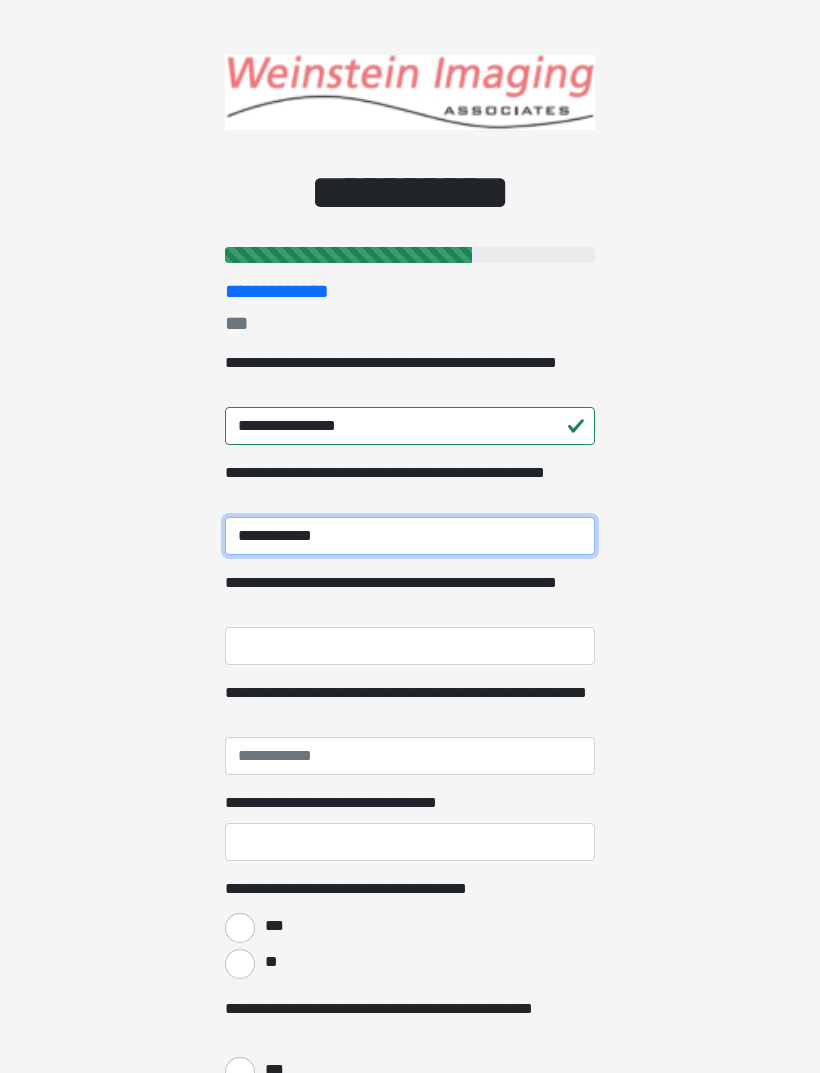 type on "**********" 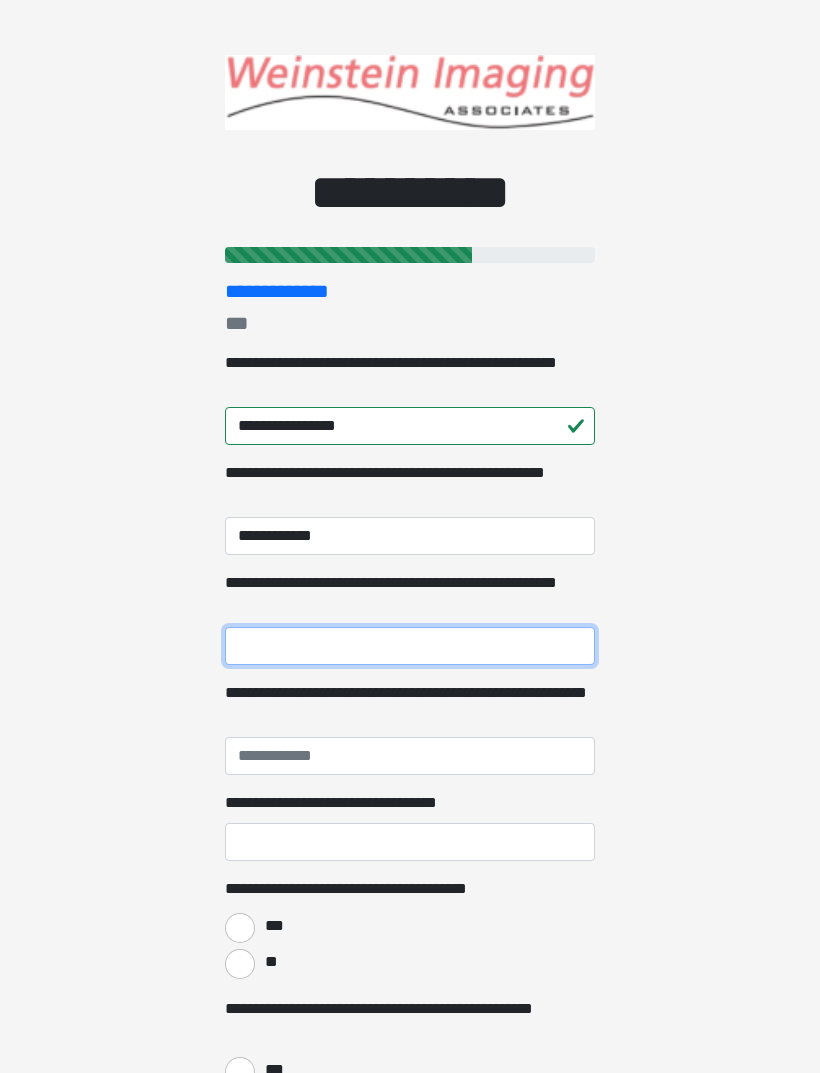 click on "**********" at bounding box center [410, 646] 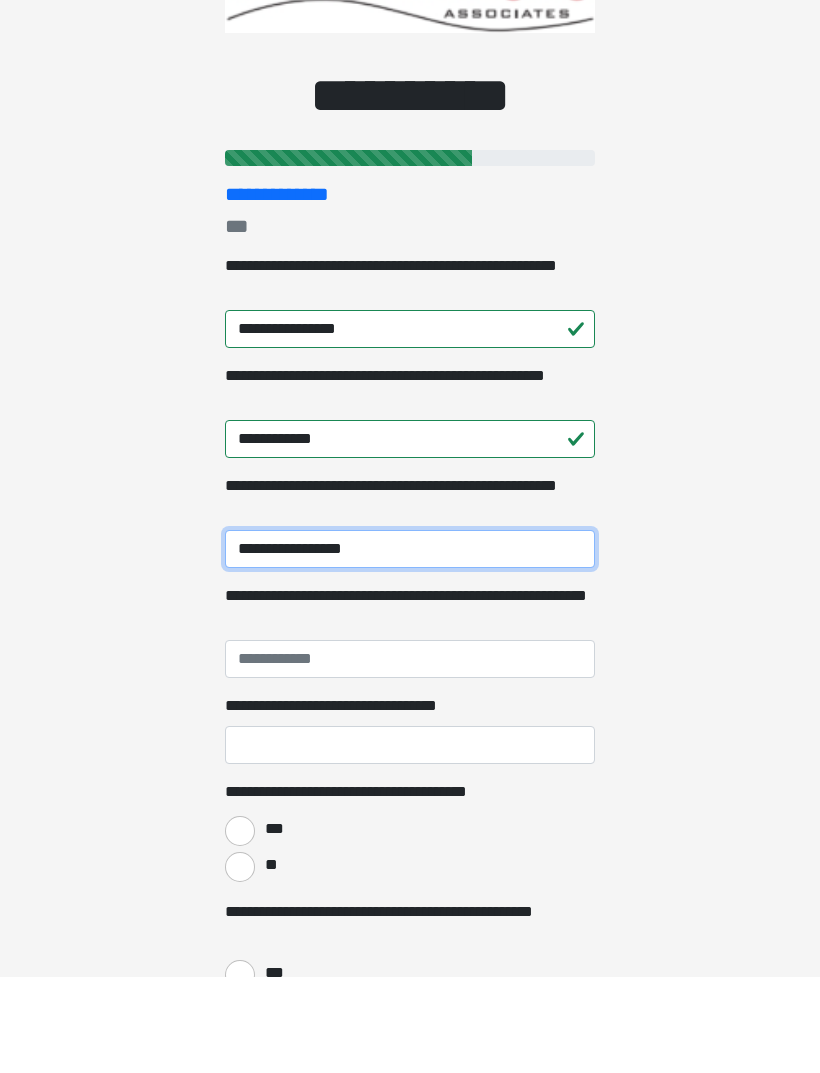 type on "**********" 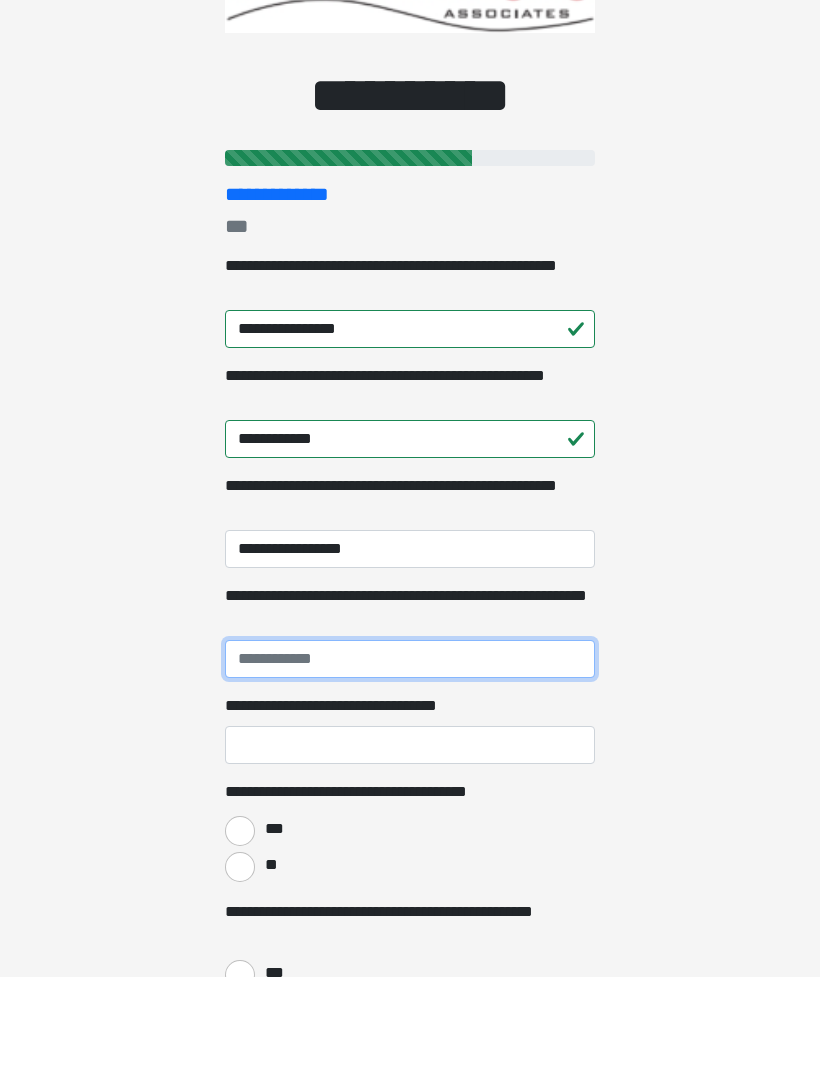click on "**********" at bounding box center [410, 756] 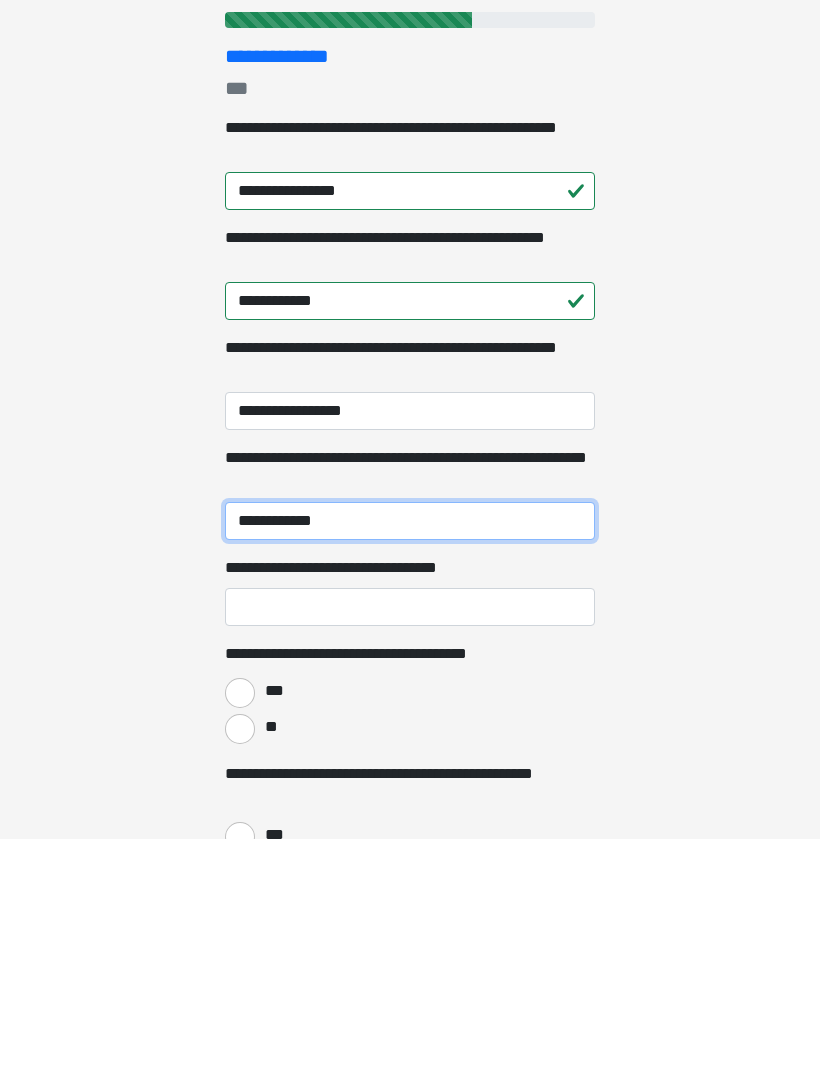 type on "**********" 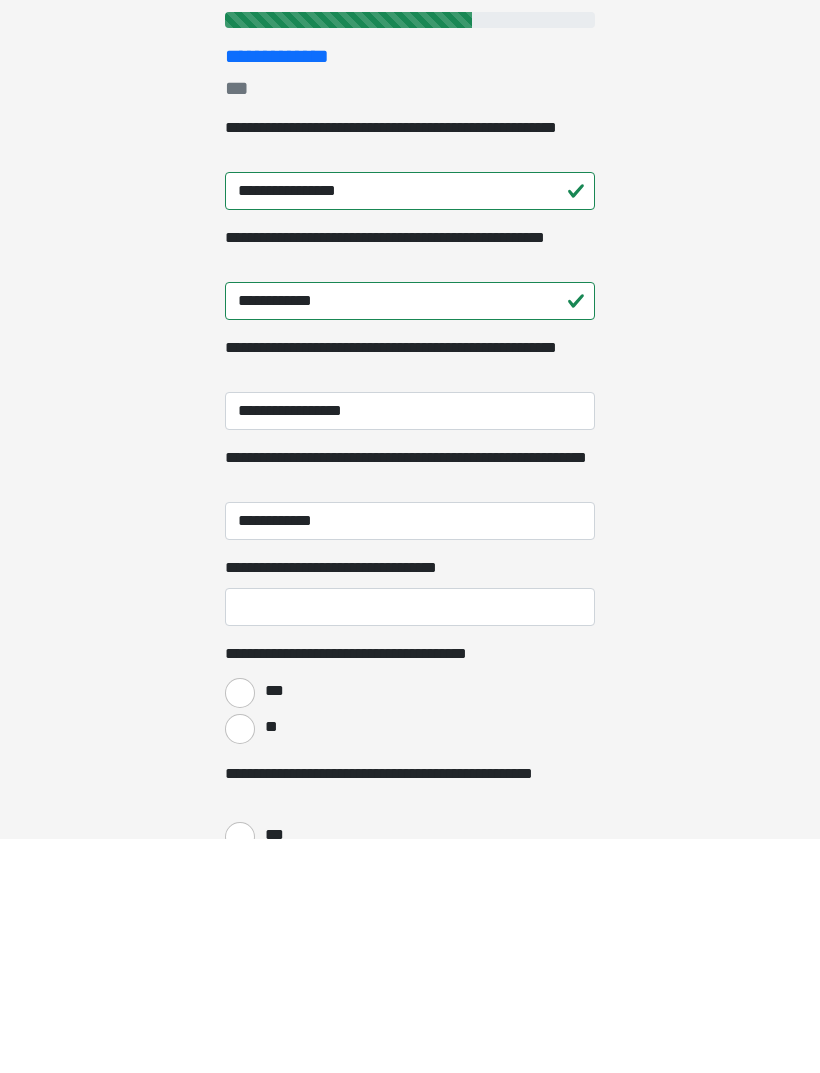 click on "***" at bounding box center [240, 928] 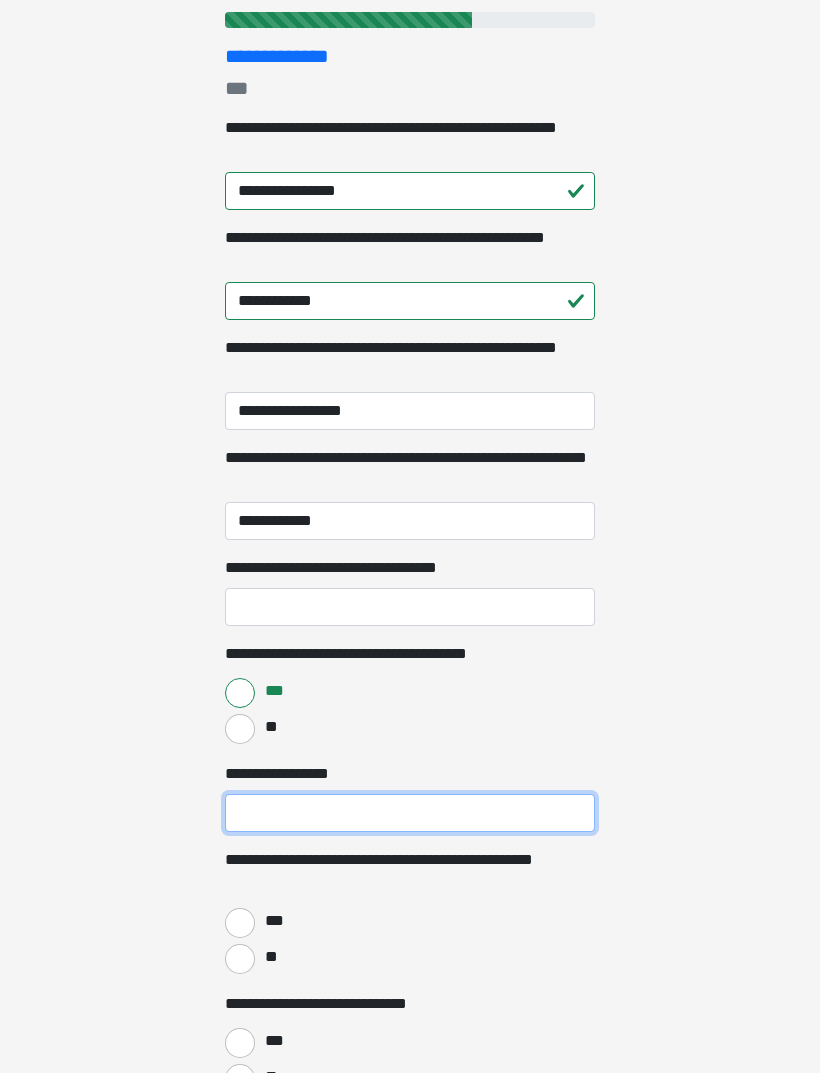 click on "**********" at bounding box center [410, 813] 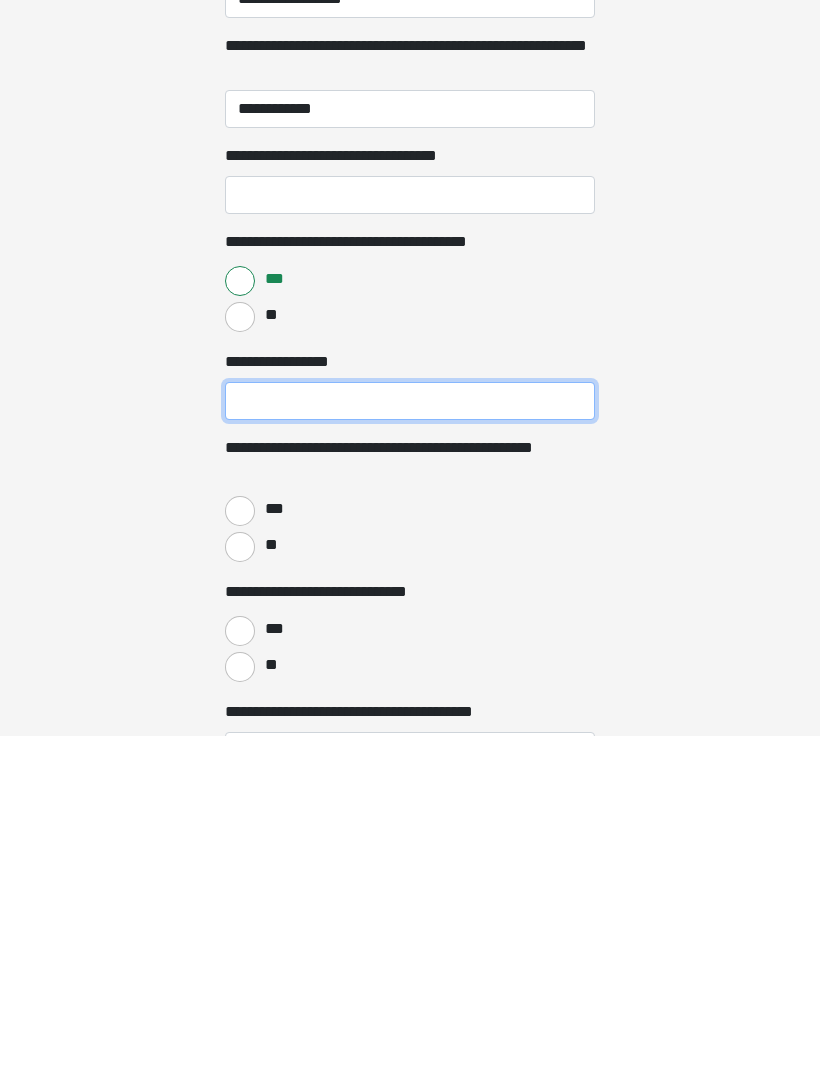 click on "***" at bounding box center [240, 848] 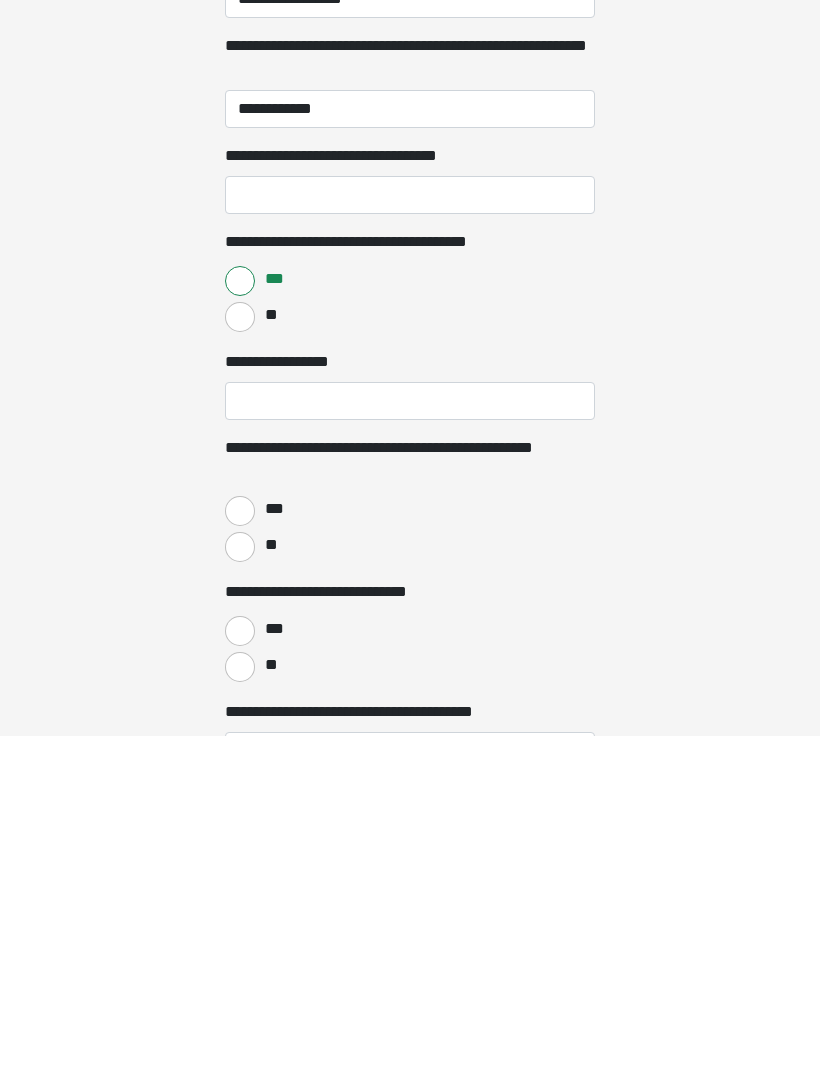 radio on "****" 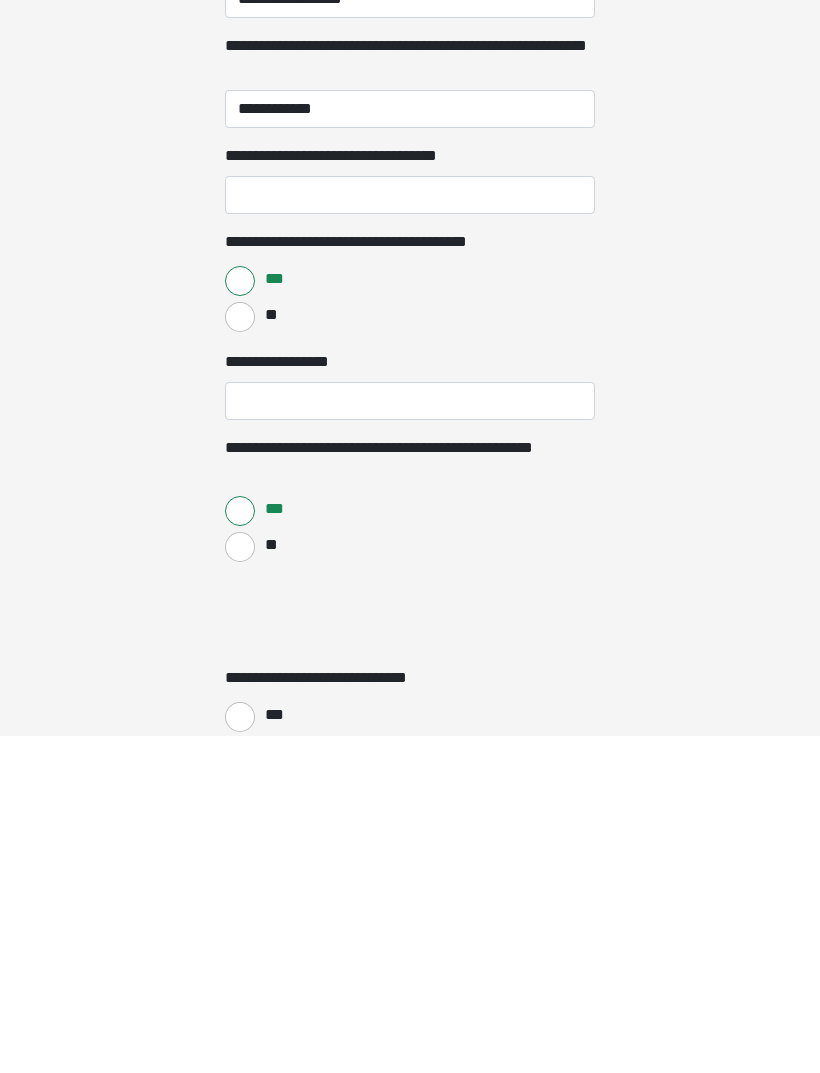 scroll, scrollTop: 648, scrollLeft: 0, axis: vertical 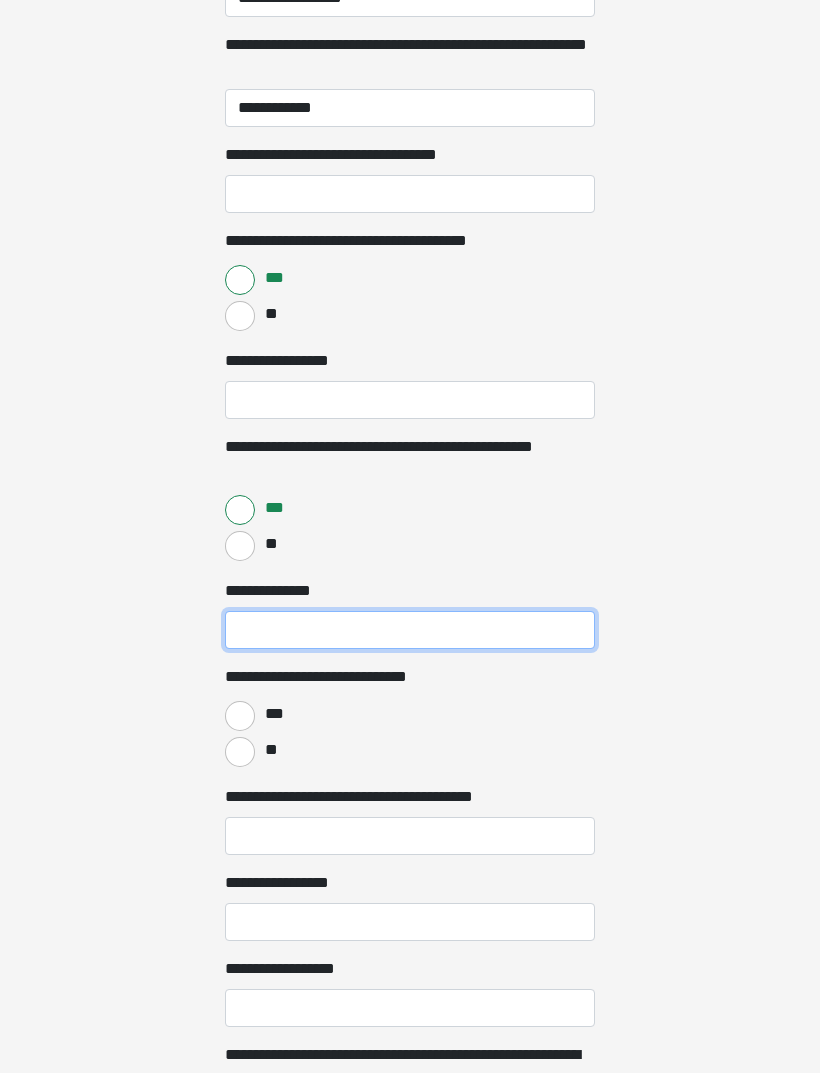click on "**********" at bounding box center [410, 630] 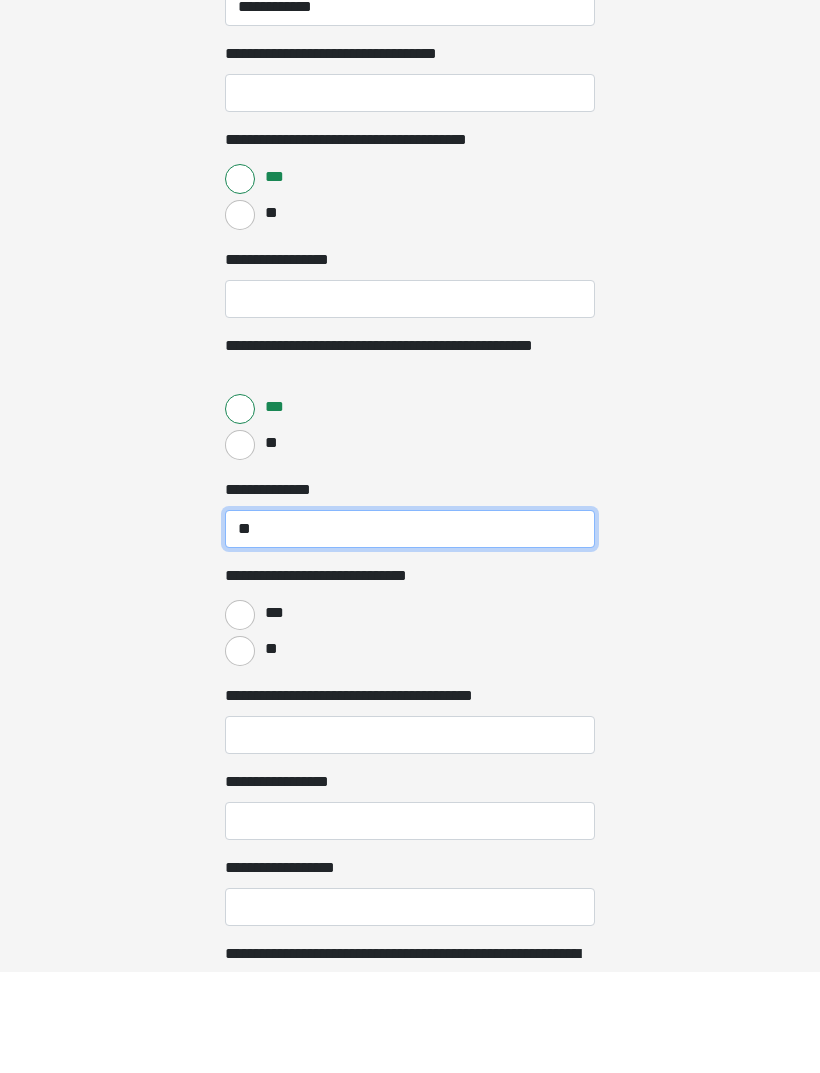 type on "**" 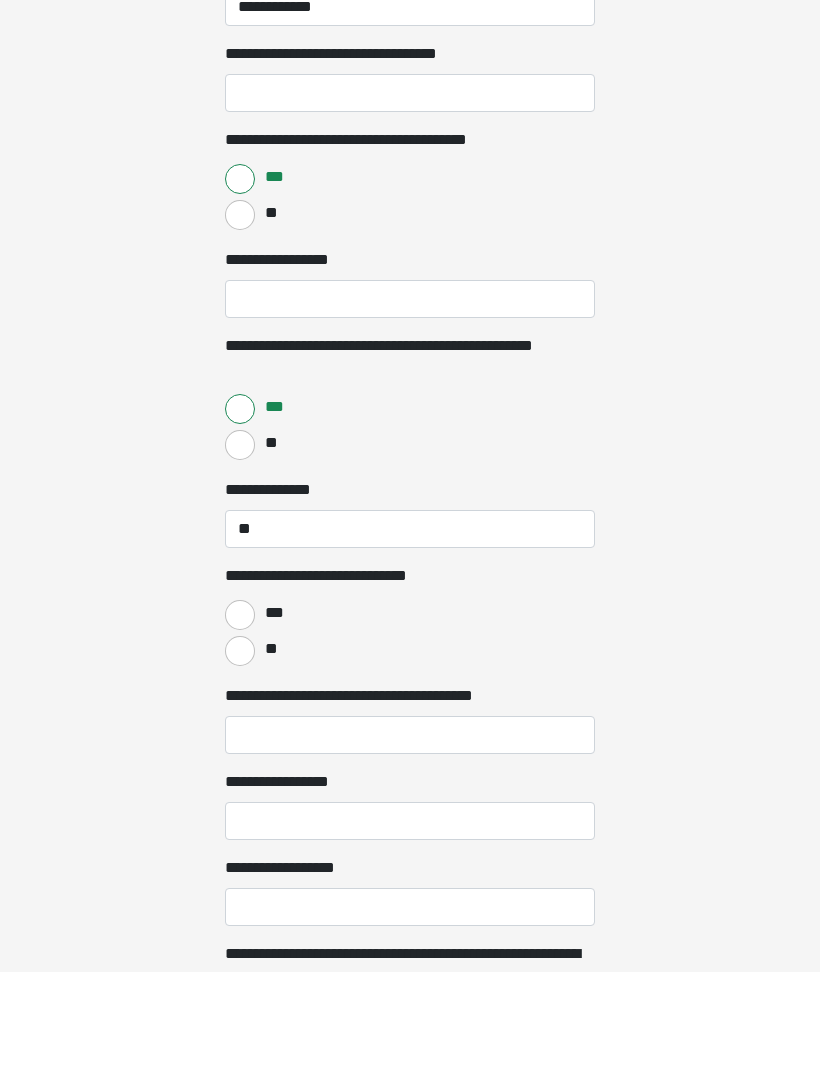 click on "**" at bounding box center (240, 753) 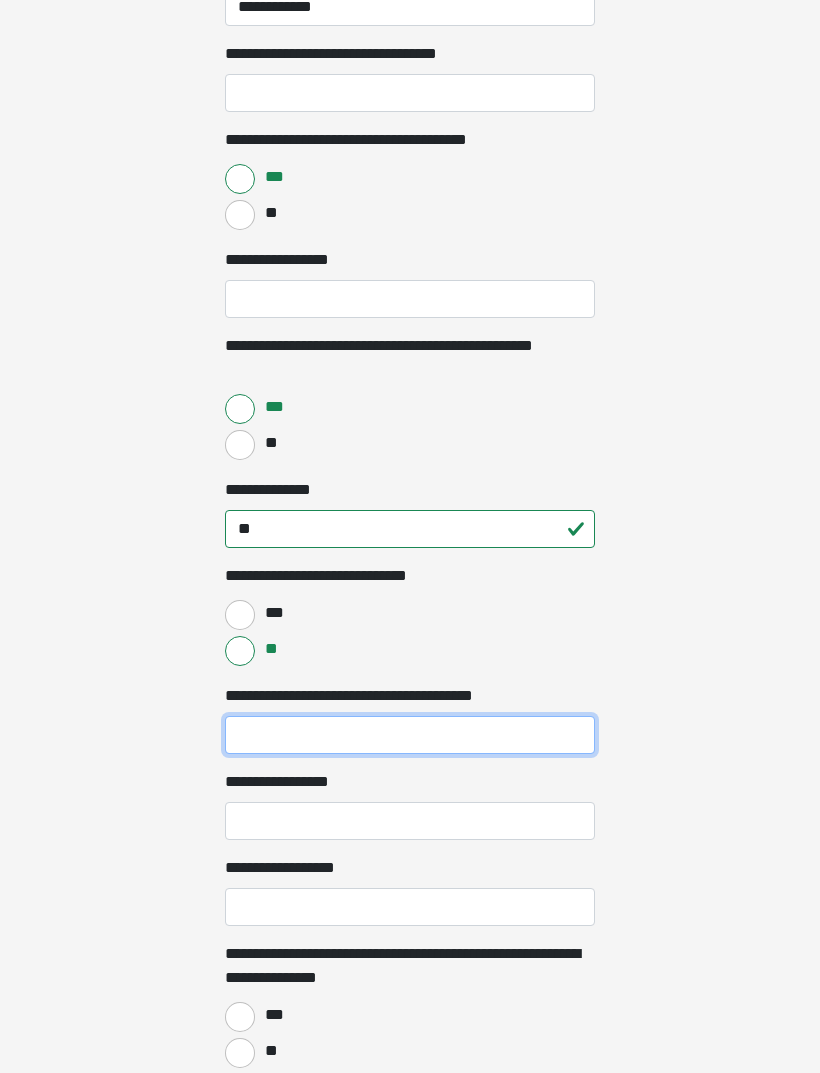 click on "**********" at bounding box center (410, 735) 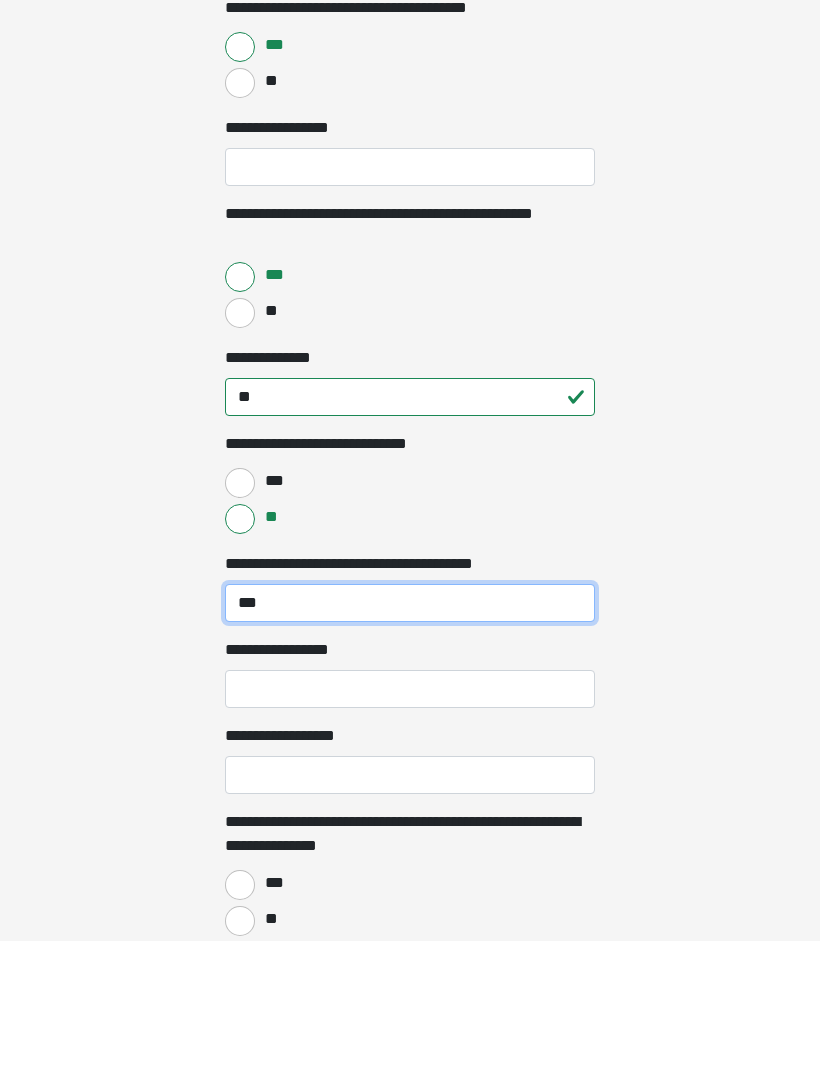 type on "***" 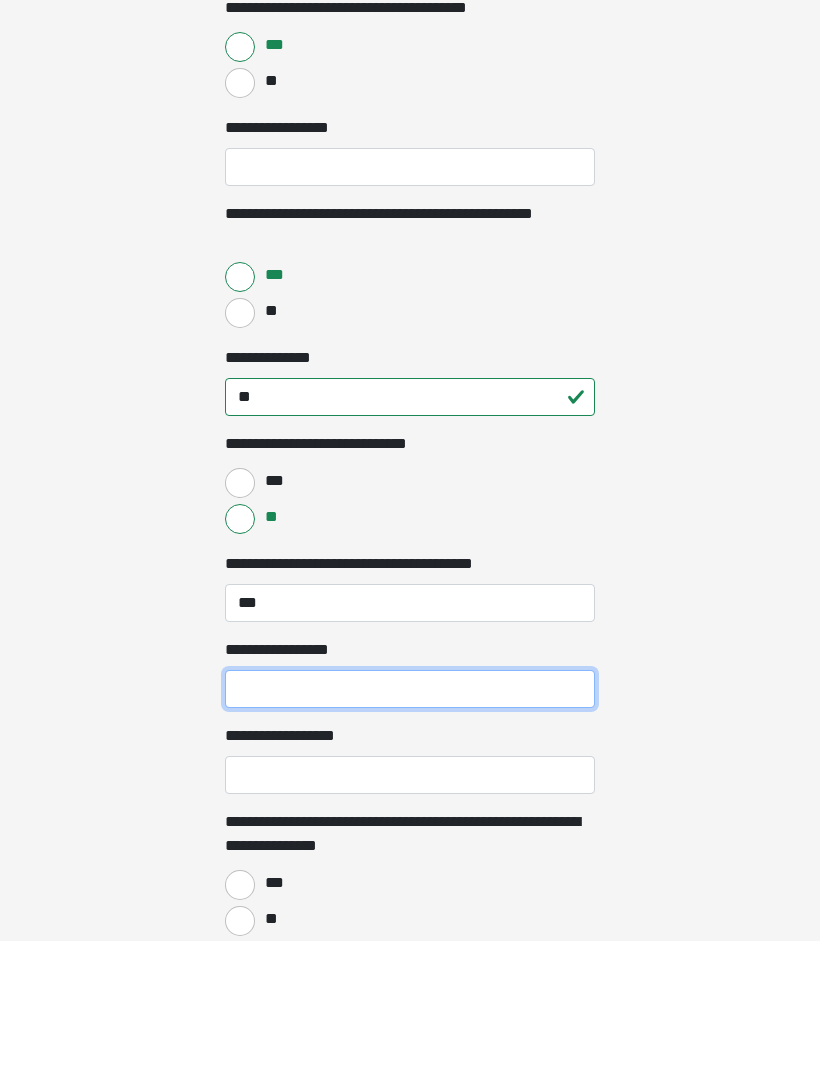 click on "**********" at bounding box center (410, 821) 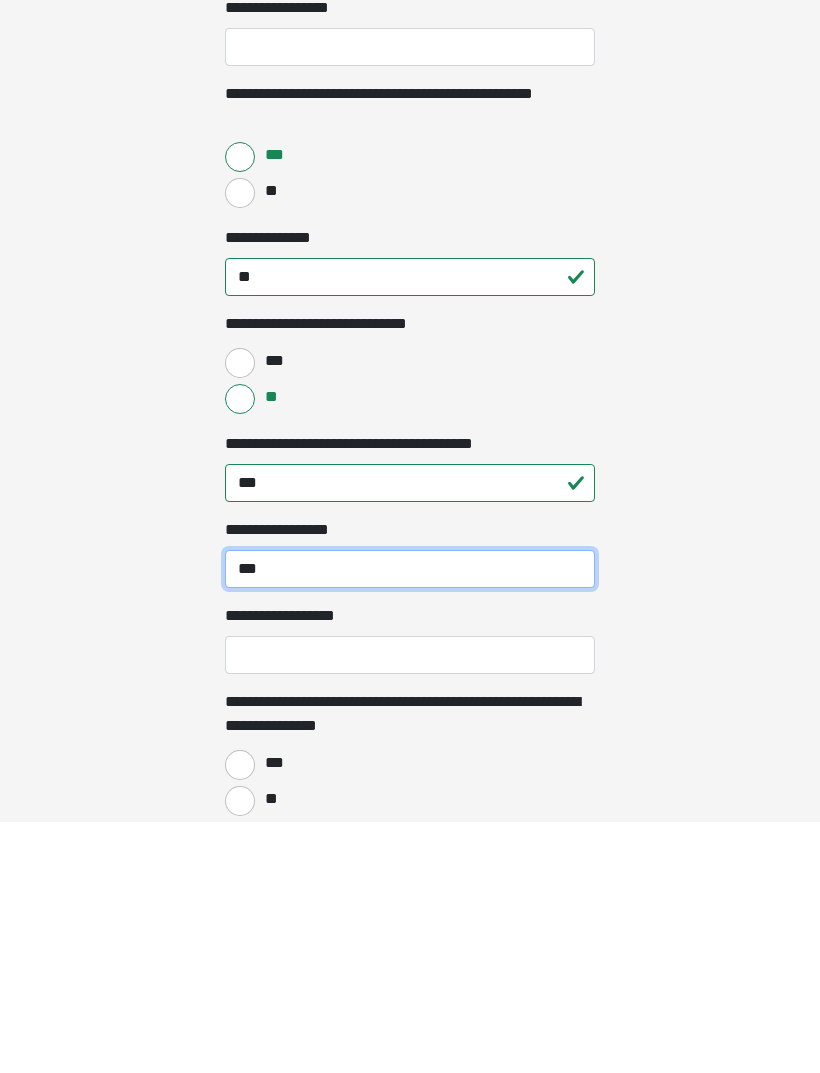 type on "***" 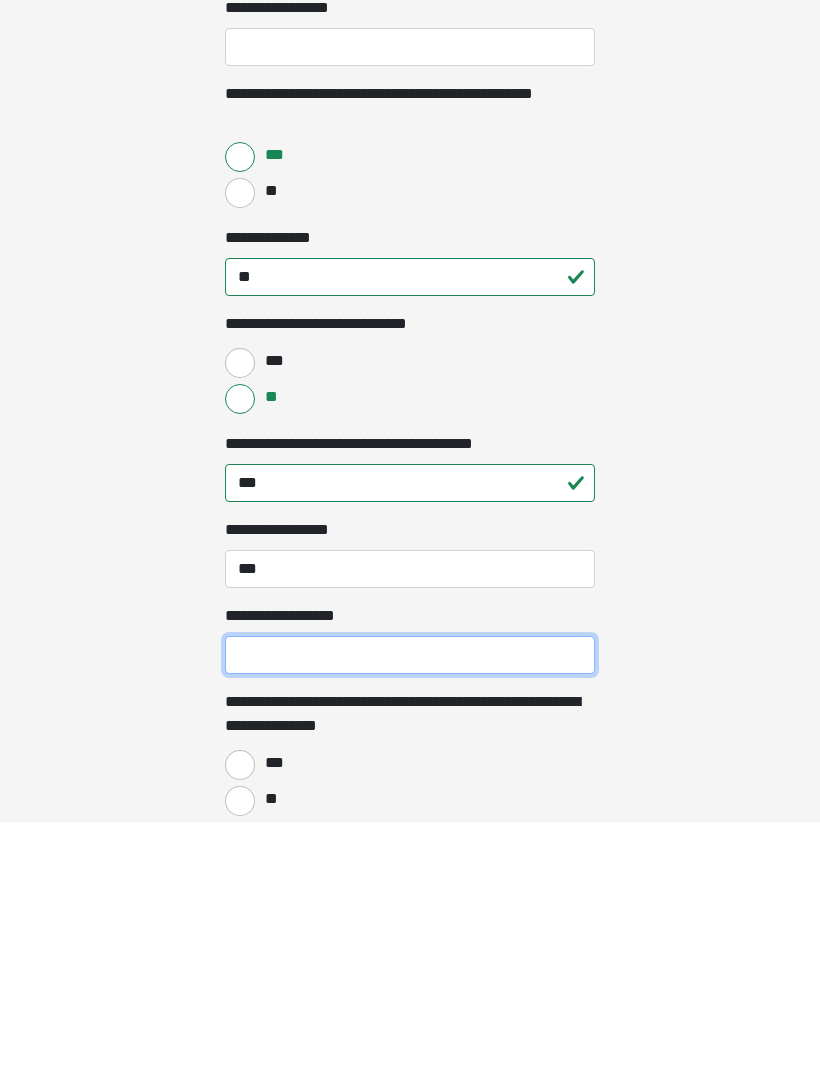 click on "**********" at bounding box center (410, 907) 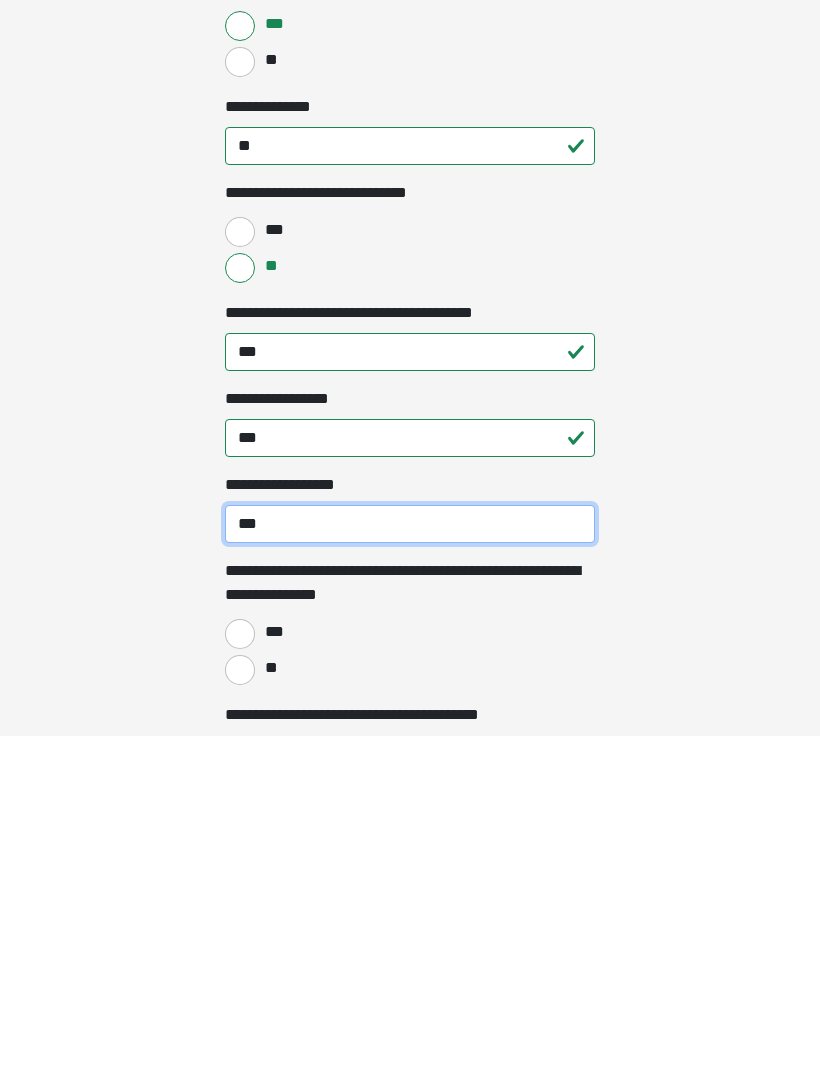 scroll, scrollTop: 801, scrollLeft: 0, axis: vertical 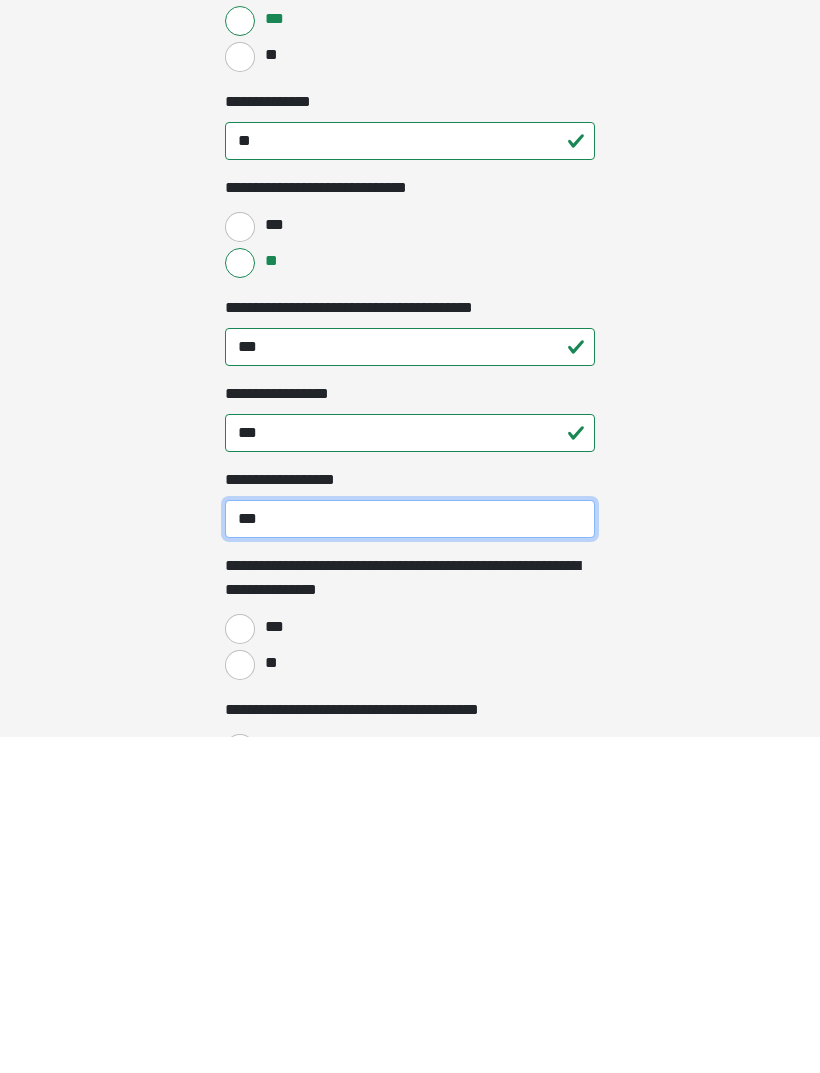 type on "***" 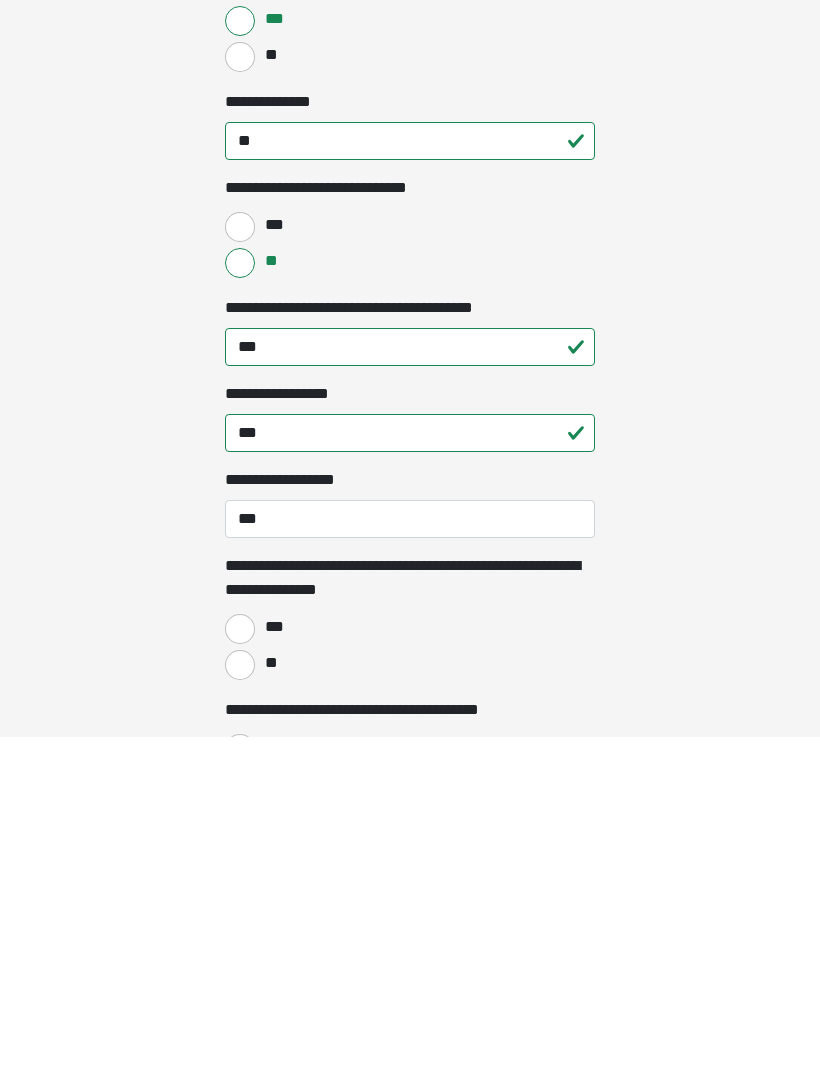 click on "**" at bounding box center (240, 1001) 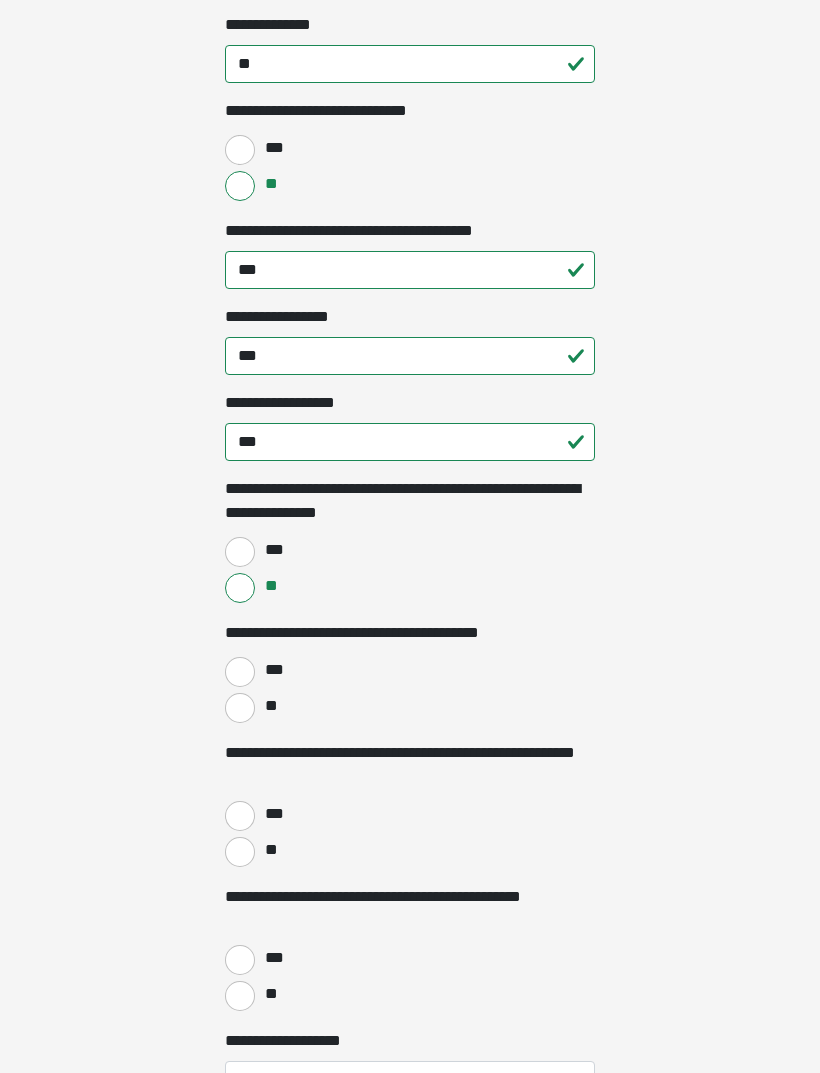 scroll, scrollTop: 1224, scrollLeft: 0, axis: vertical 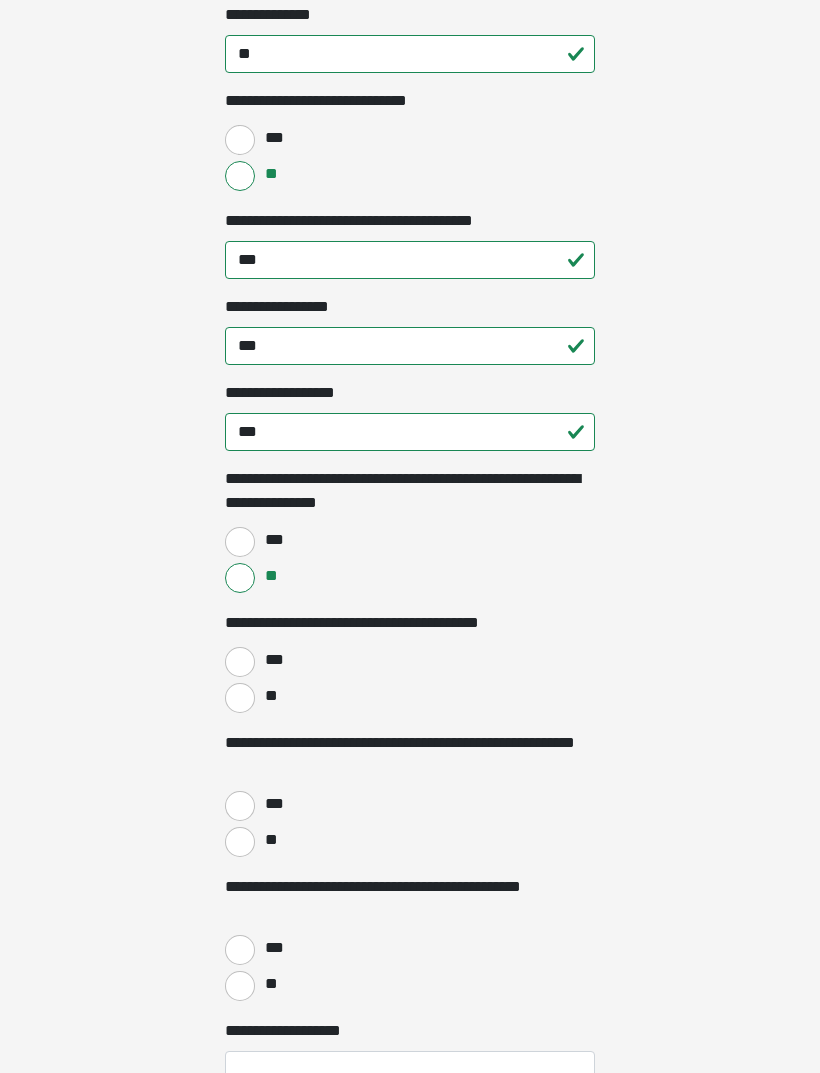 click on "**" at bounding box center [240, 698] 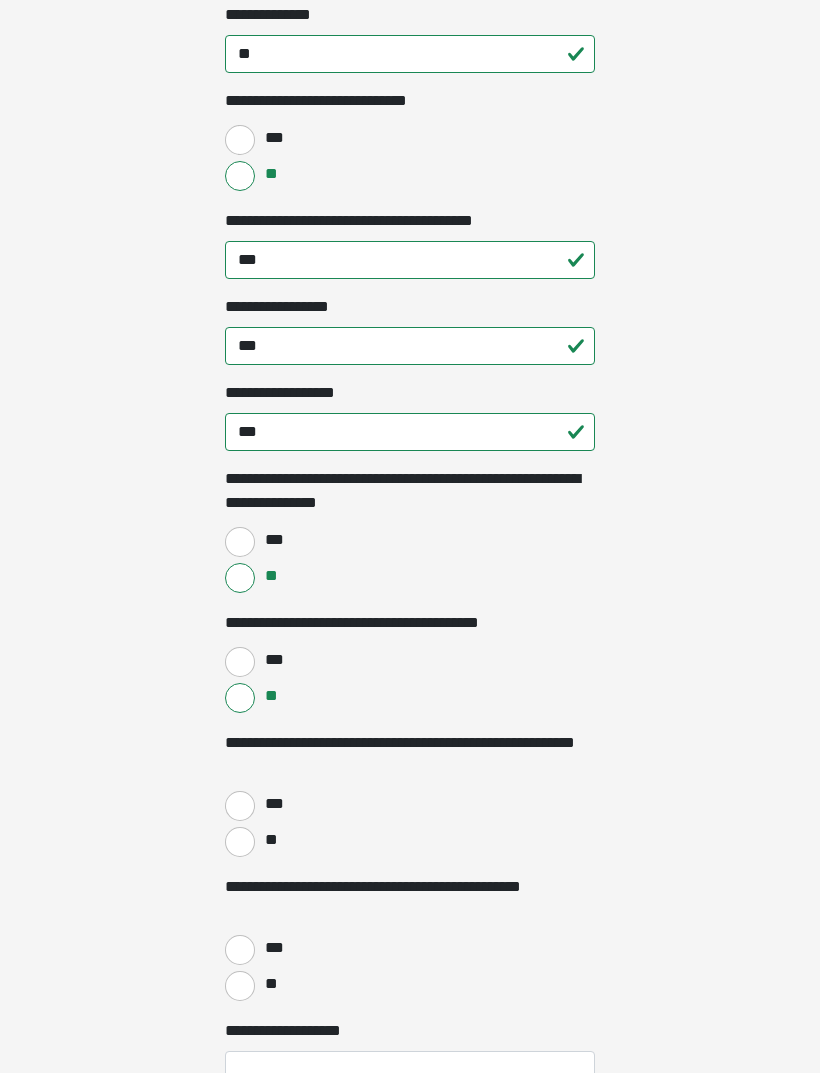 click on "**" at bounding box center [240, 842] 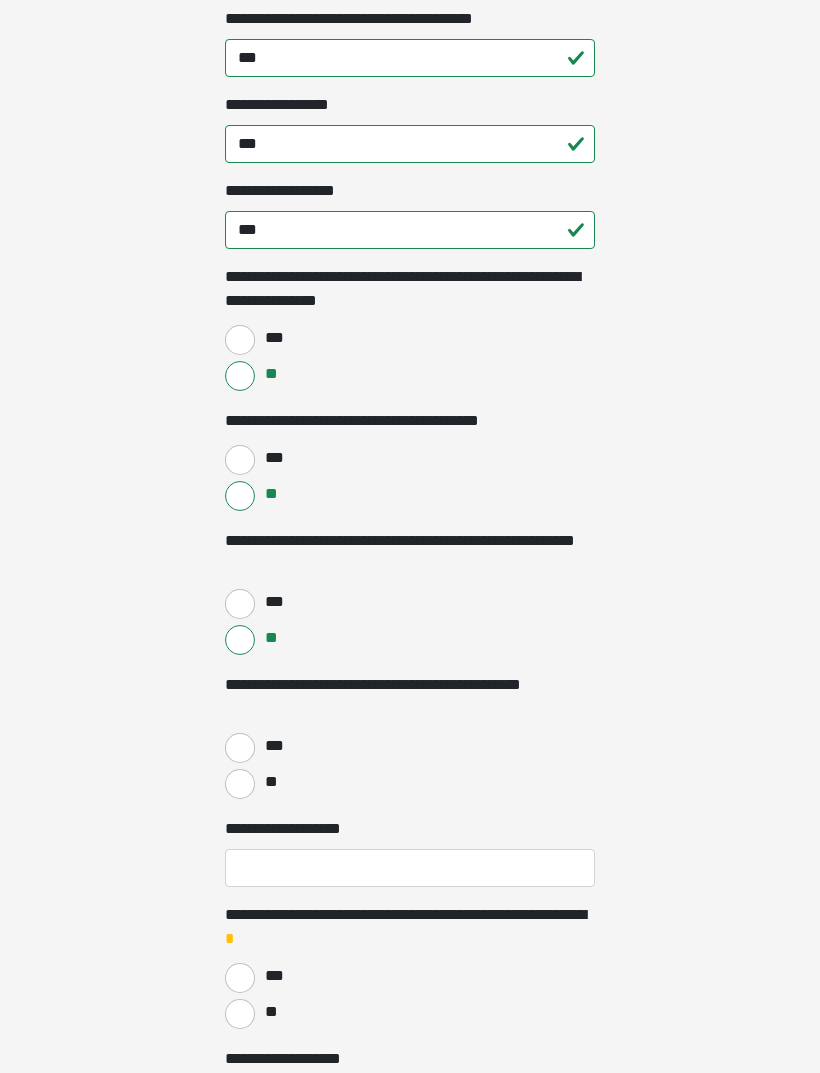 scroll, scrollTop: 1424, scrollLeft: 0, axis: vertical 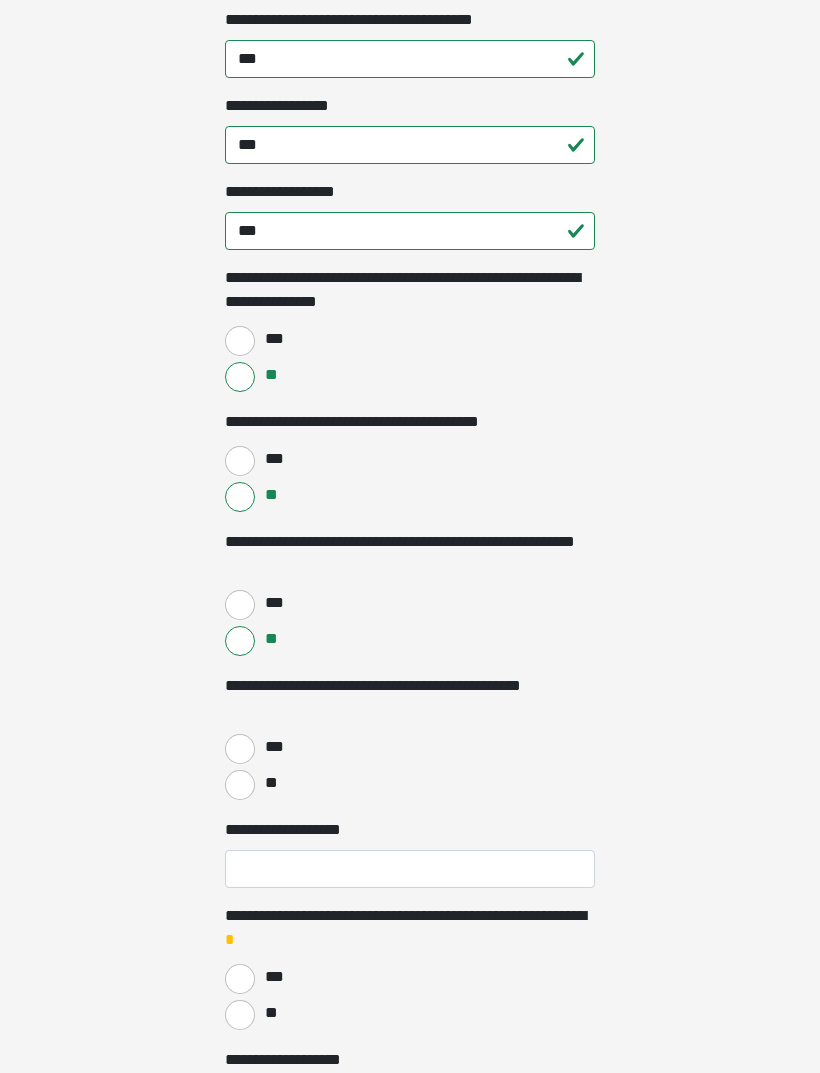 click on "**" at bounding box center (240, 786) 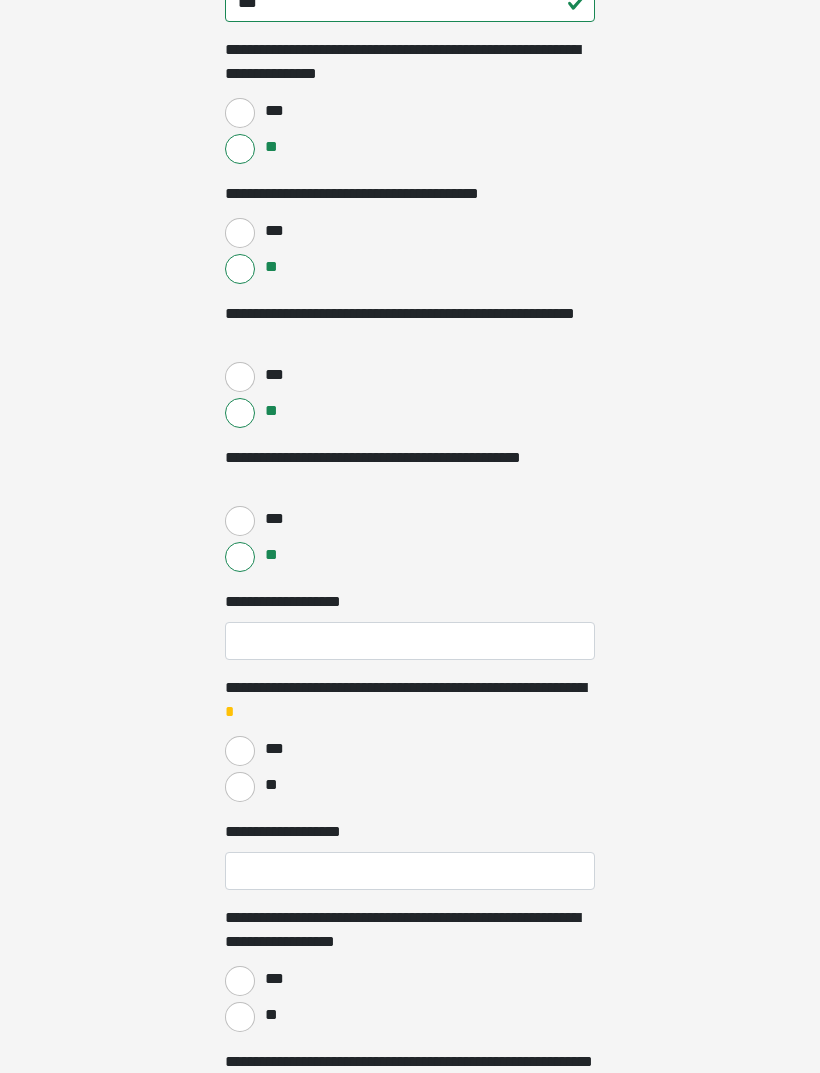 scroll, scrollTop: 1651, scrollLeft: 0, axis: vertical 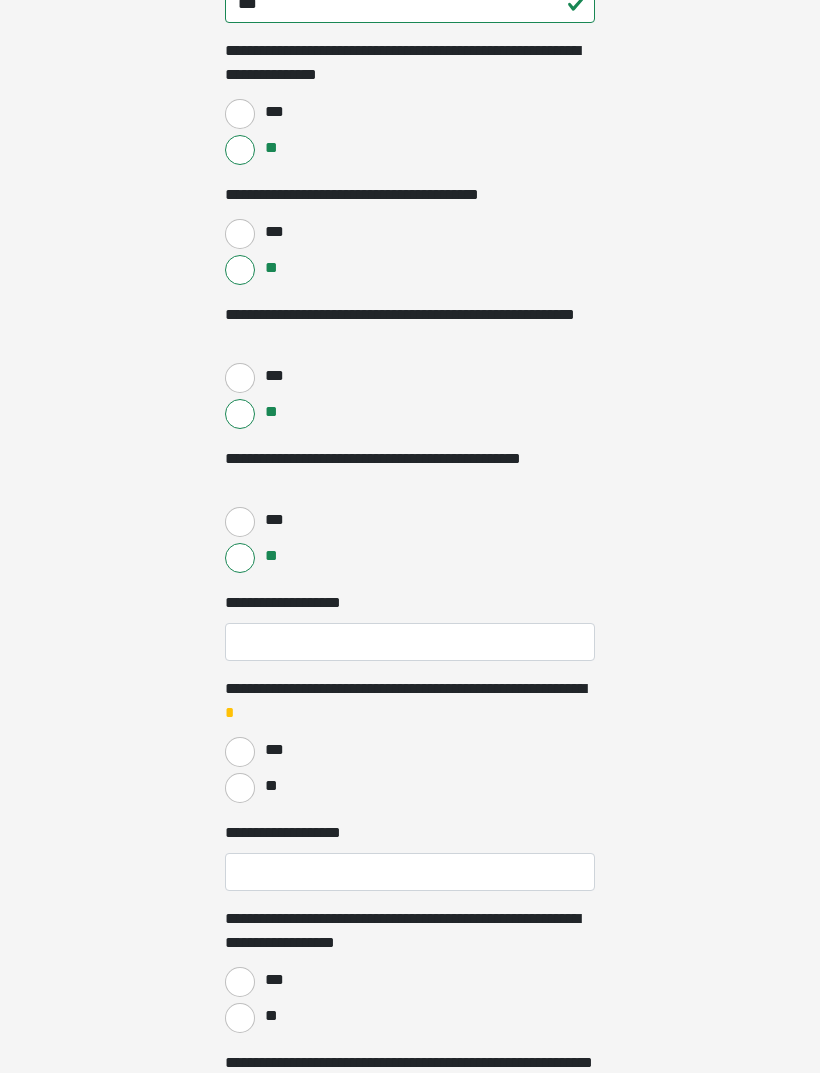 click on "***" at bounding box center [240, 753] 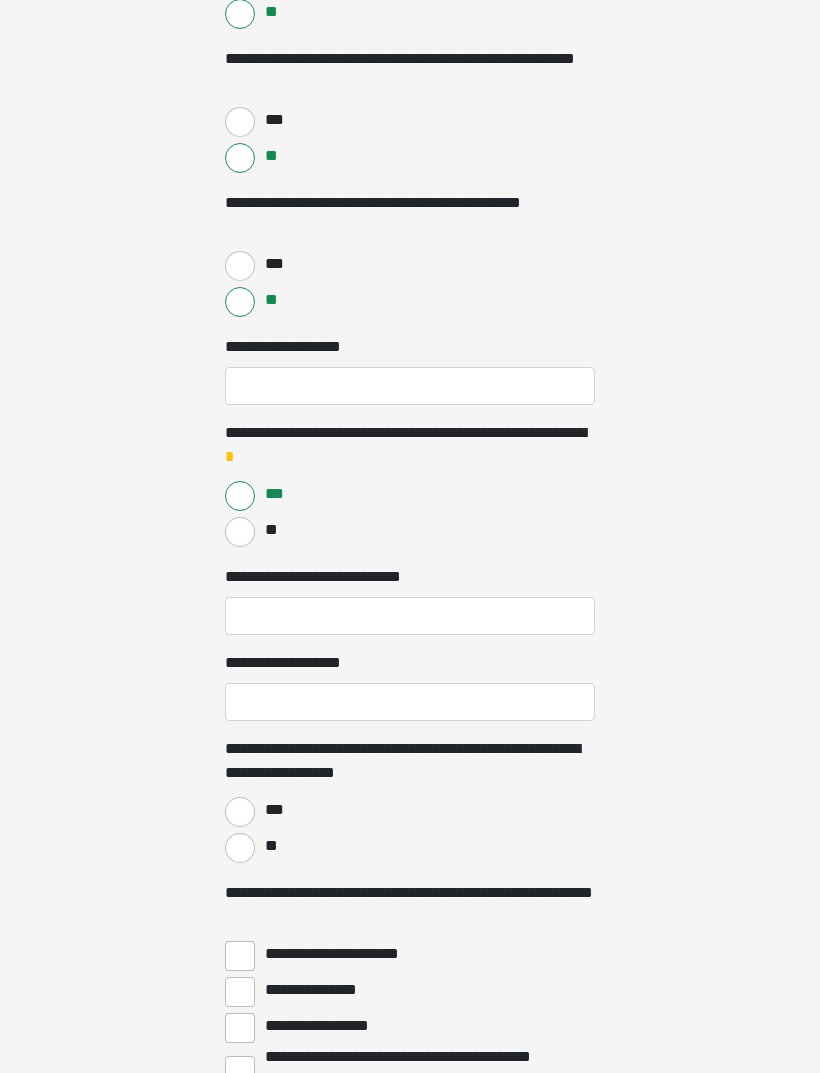 scroll, scrollTop: 1909, scrollLeft: 0, axis: vertical 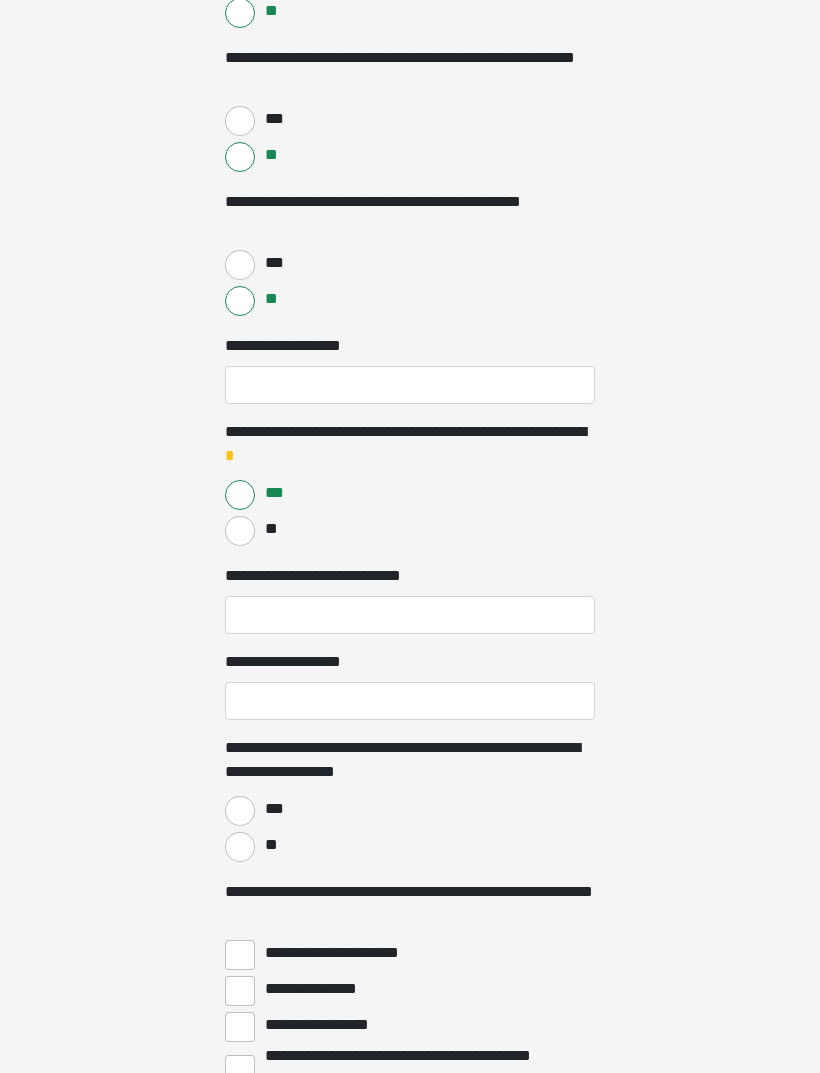 click on "***" at bounding box center (240, 811) 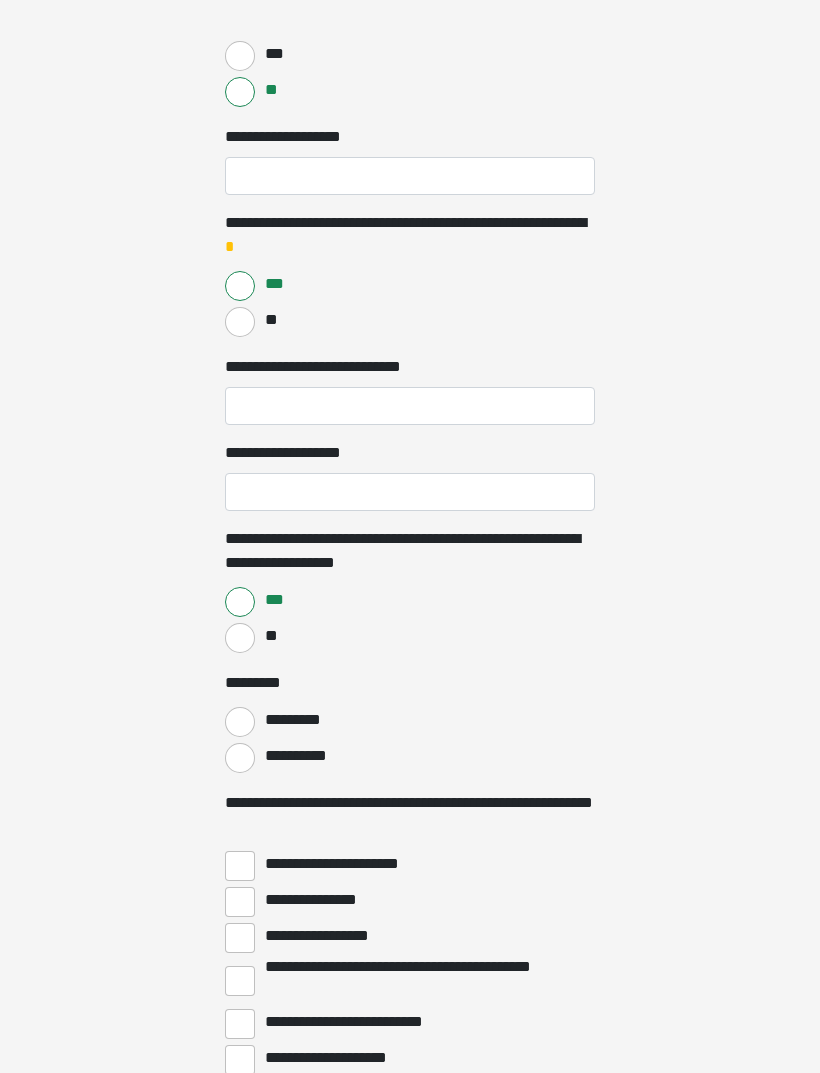 scroll, scrollTop: 2124, scrollLeft: 0, axis: vertical 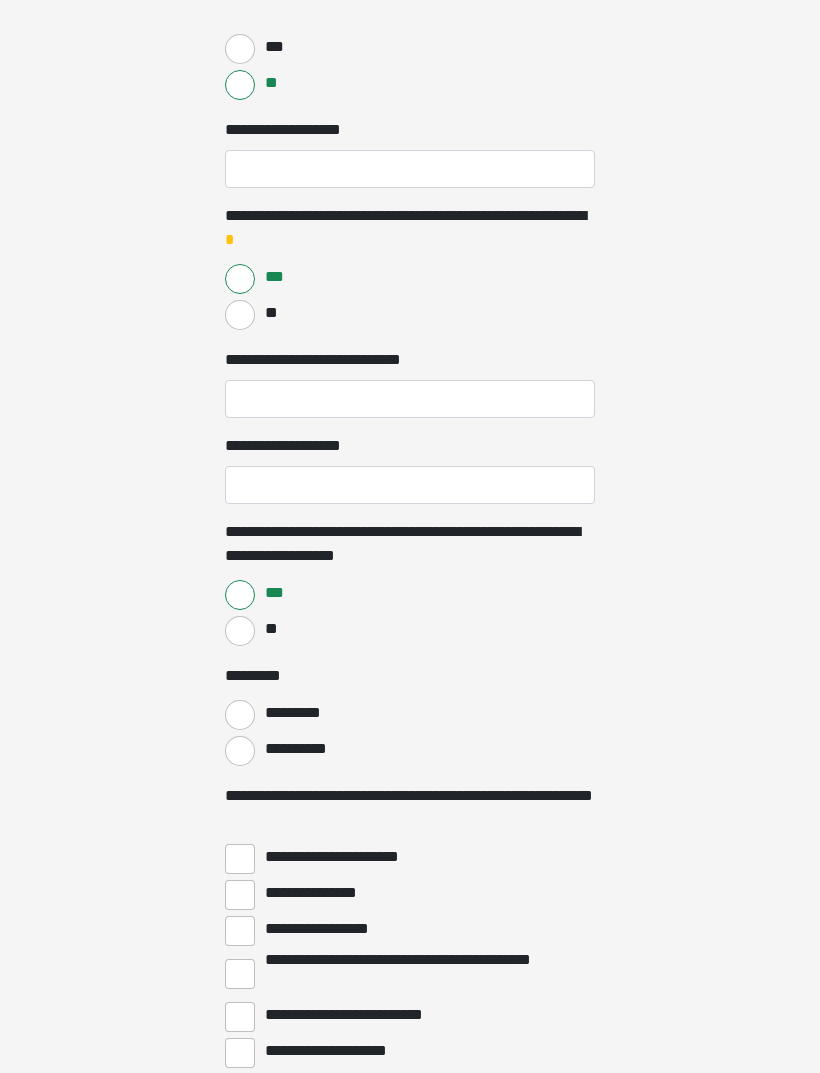 click on "**********" at bounding box center (240, 752) 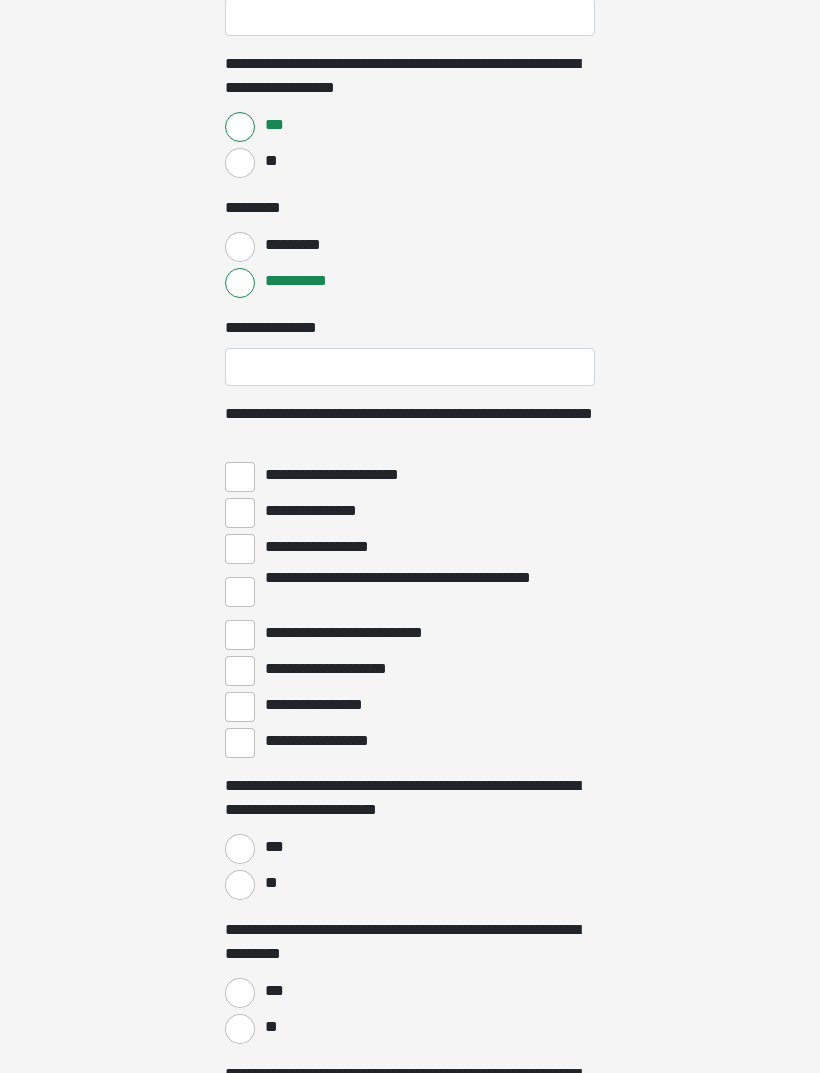 scroll, scrollTop: 2593, scrollLeft: 0, axis: vertical 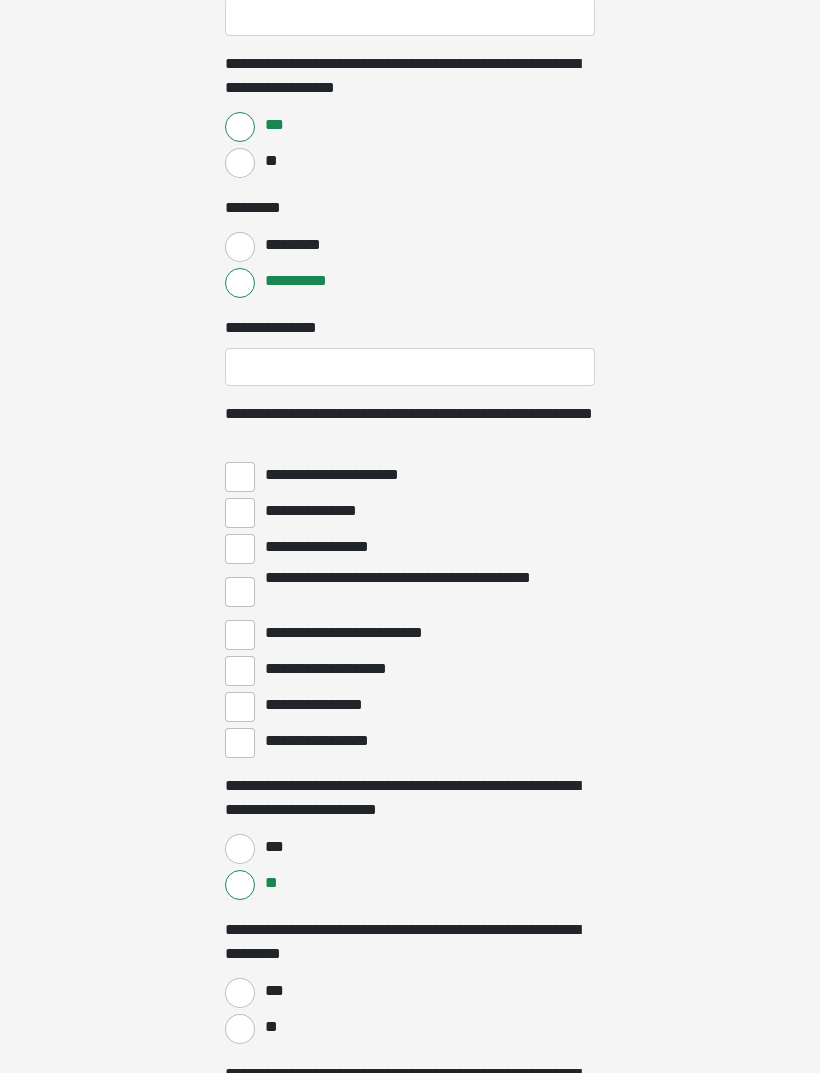 click on "**********" at bounding box center (240, 743) 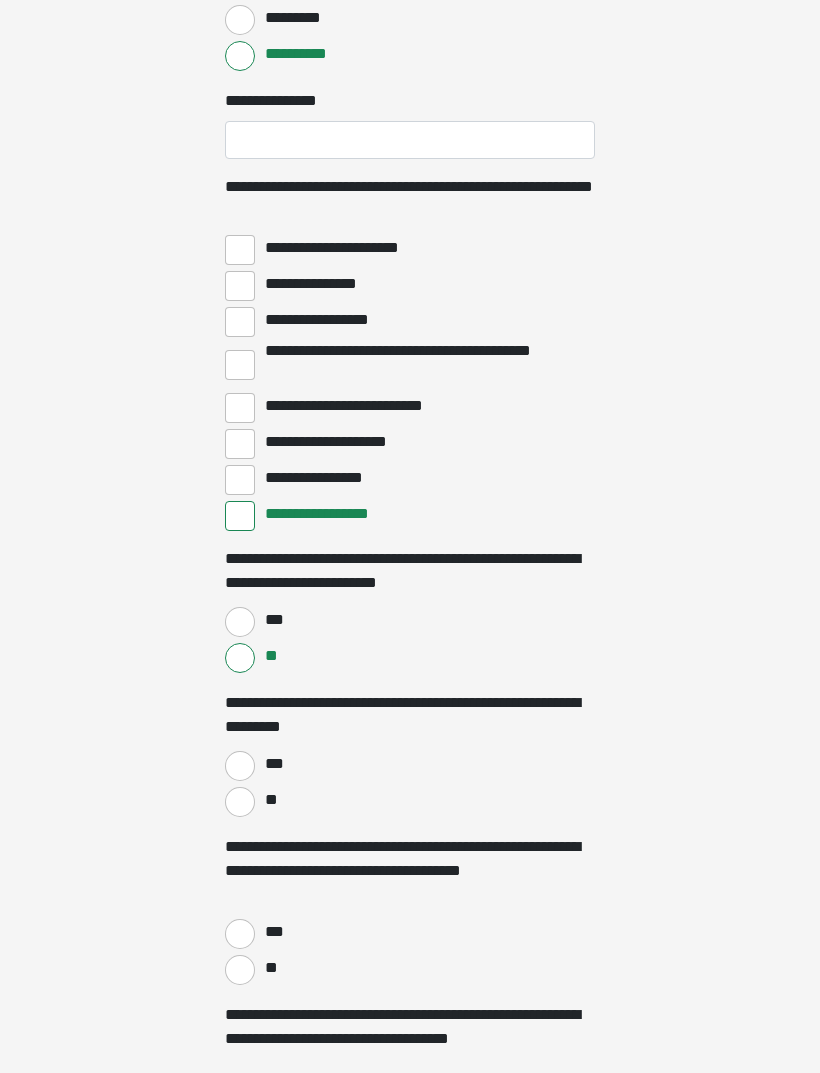 scroll, scrollTop: 2817, scrollLeft: 0, axis: vertical 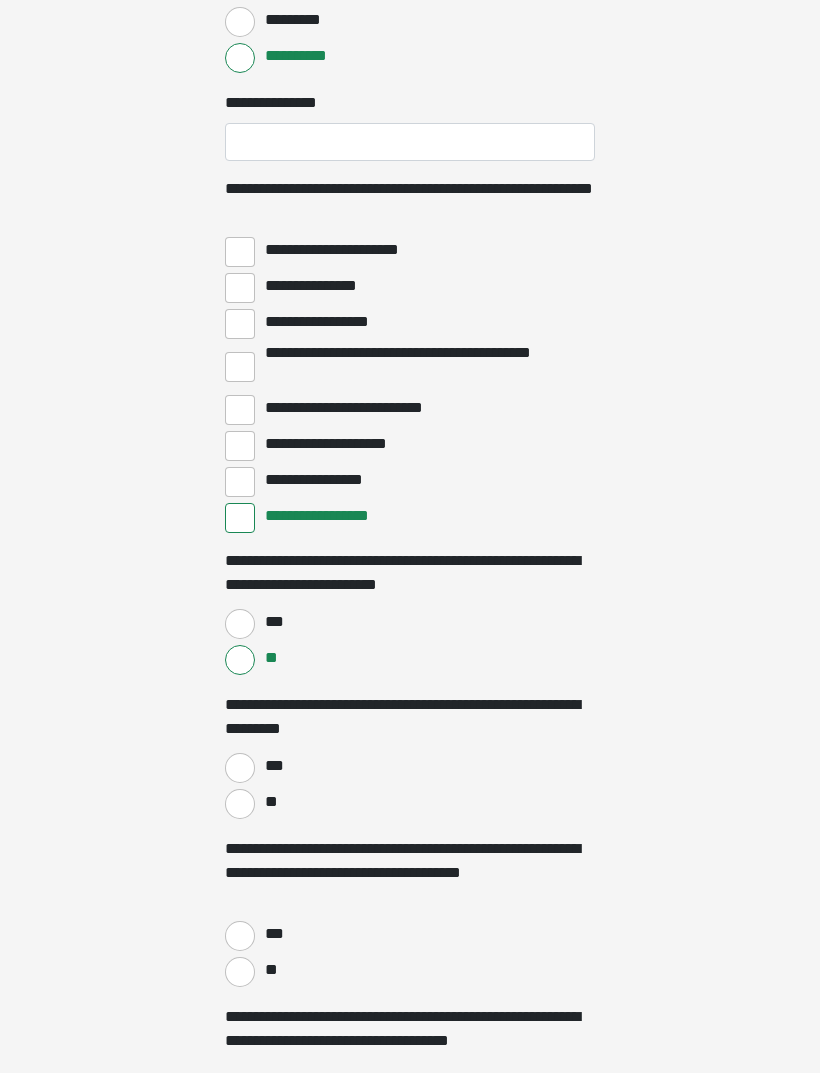 click on "**" at bounding box center (240, 804) 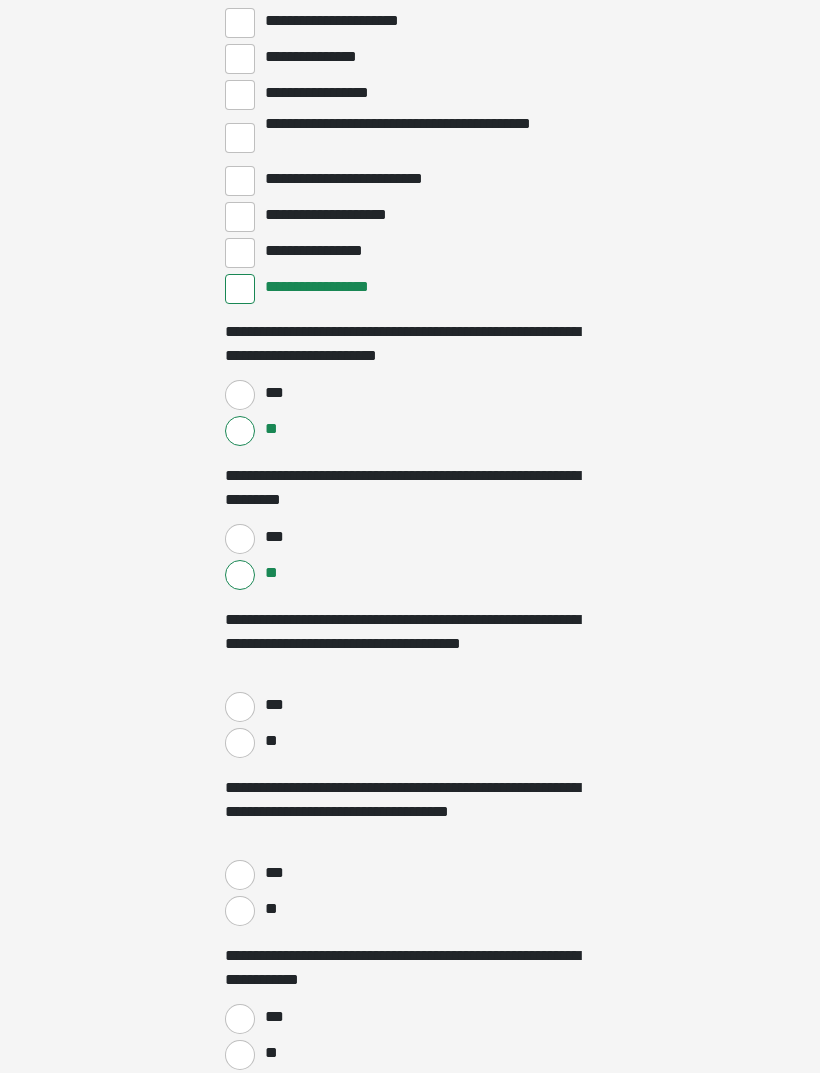 scroll, scrollTop: 3044, scrollLeft: 0, axis: vertical 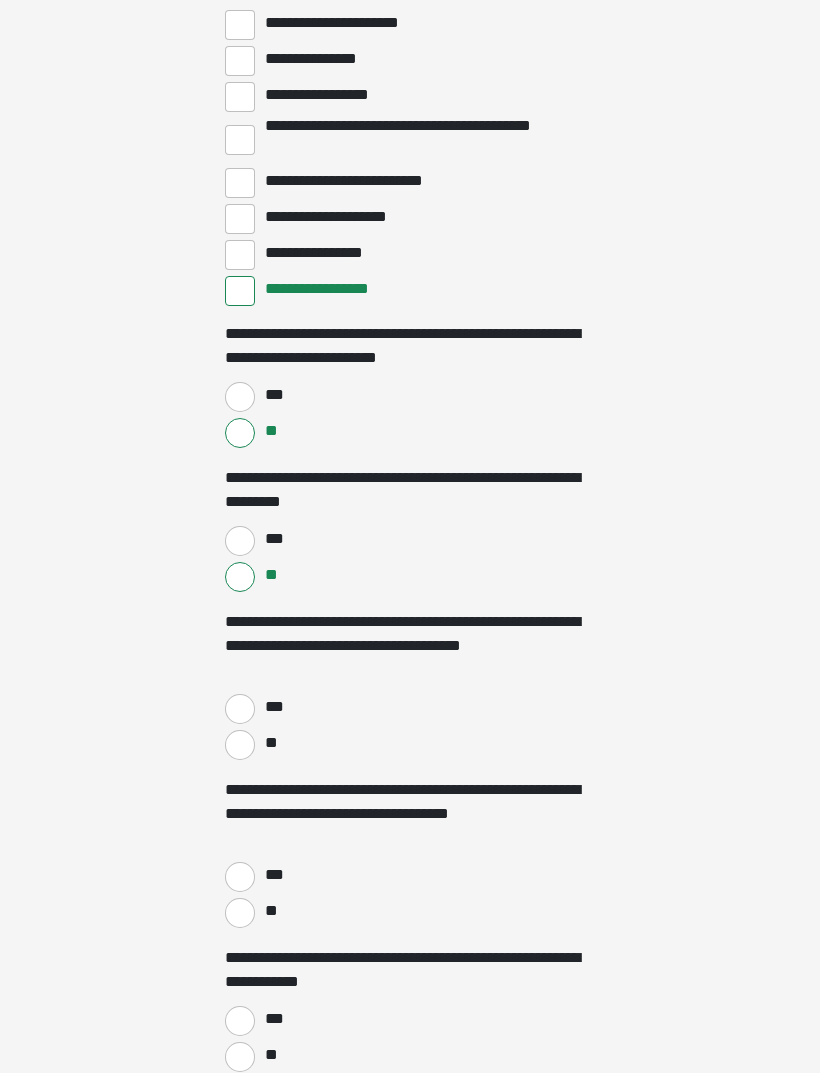 click on "**" at bounding box center (240, 746) 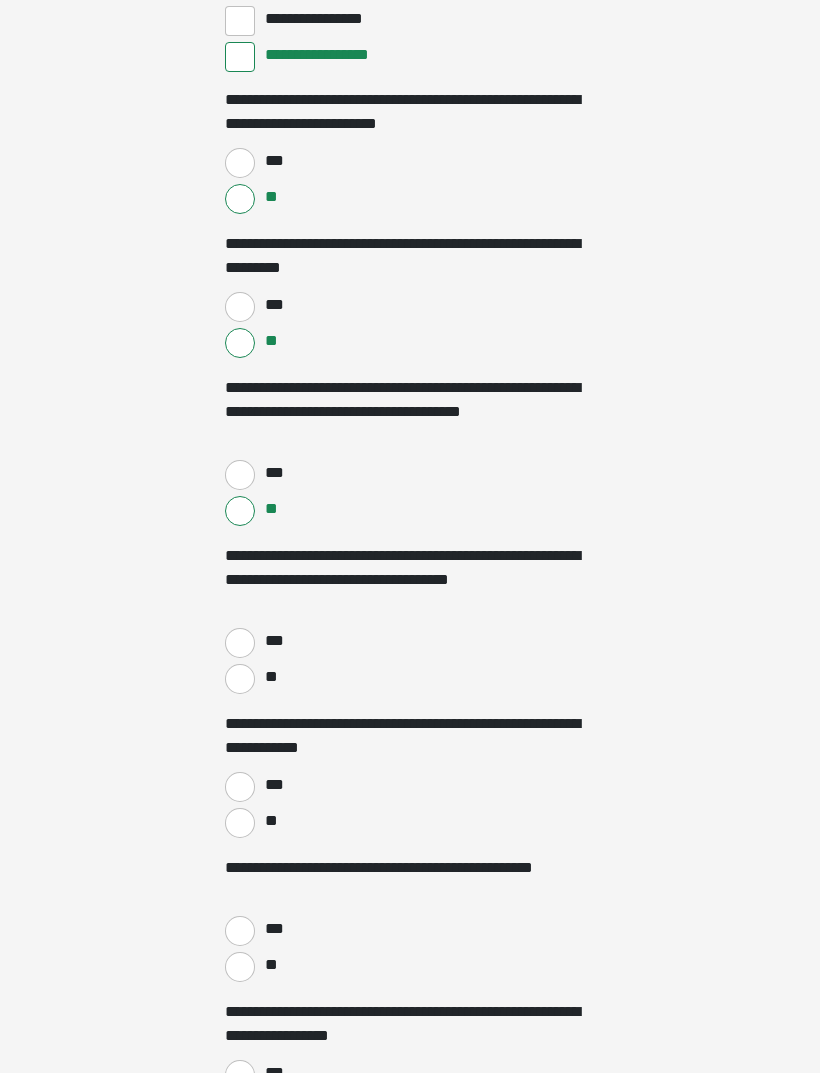 scroll, scrollTop: 3276, scrollLeft: 0, axis: vertical 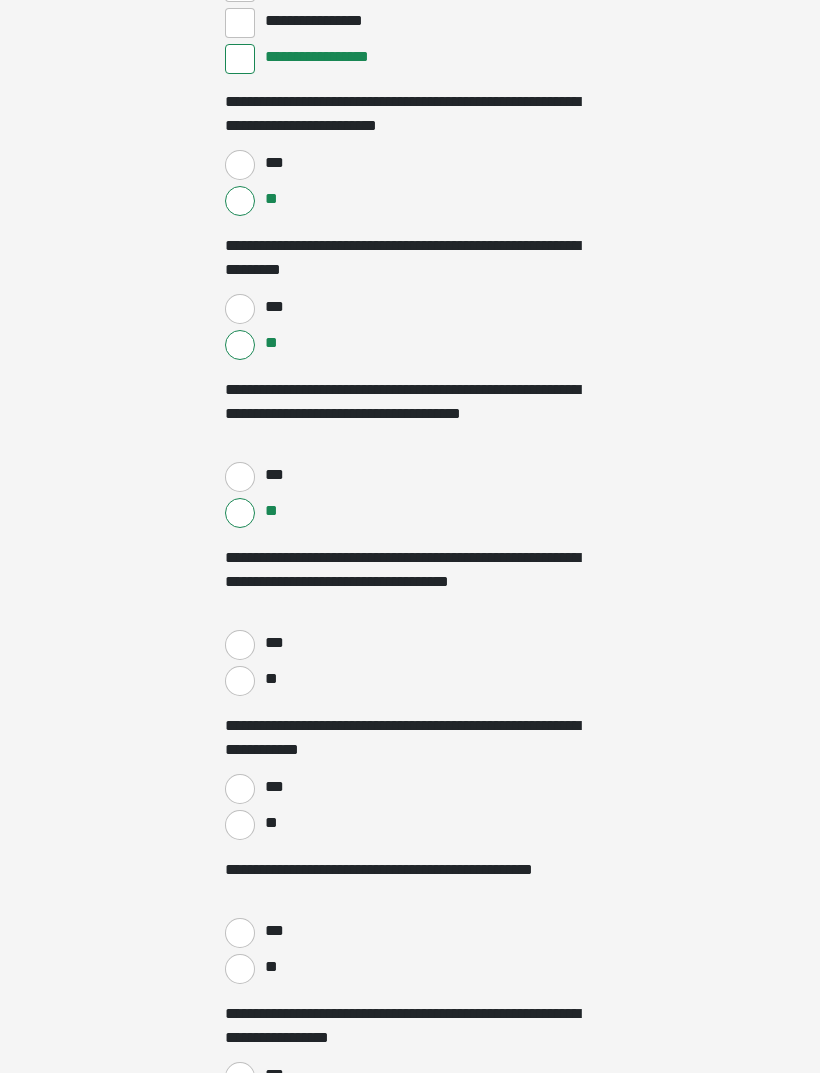 click on "**" at bounding box center [410, 680] 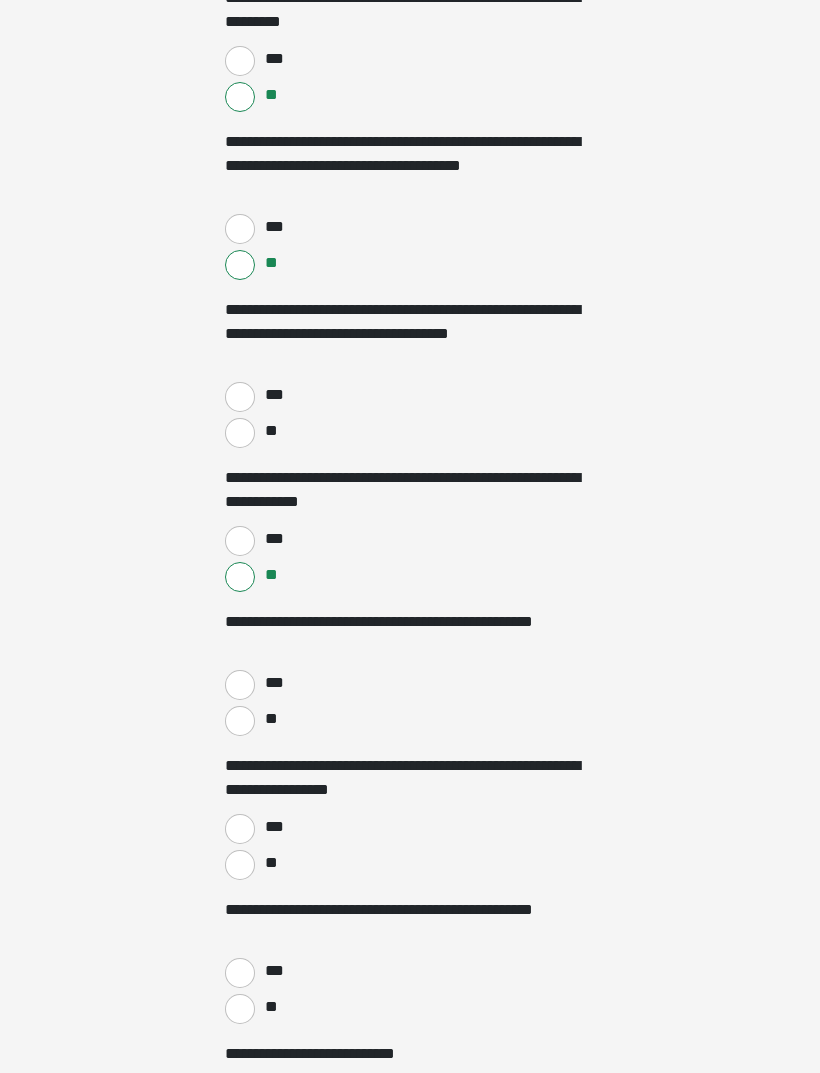 click on "**" at bounding box center (240, 722) 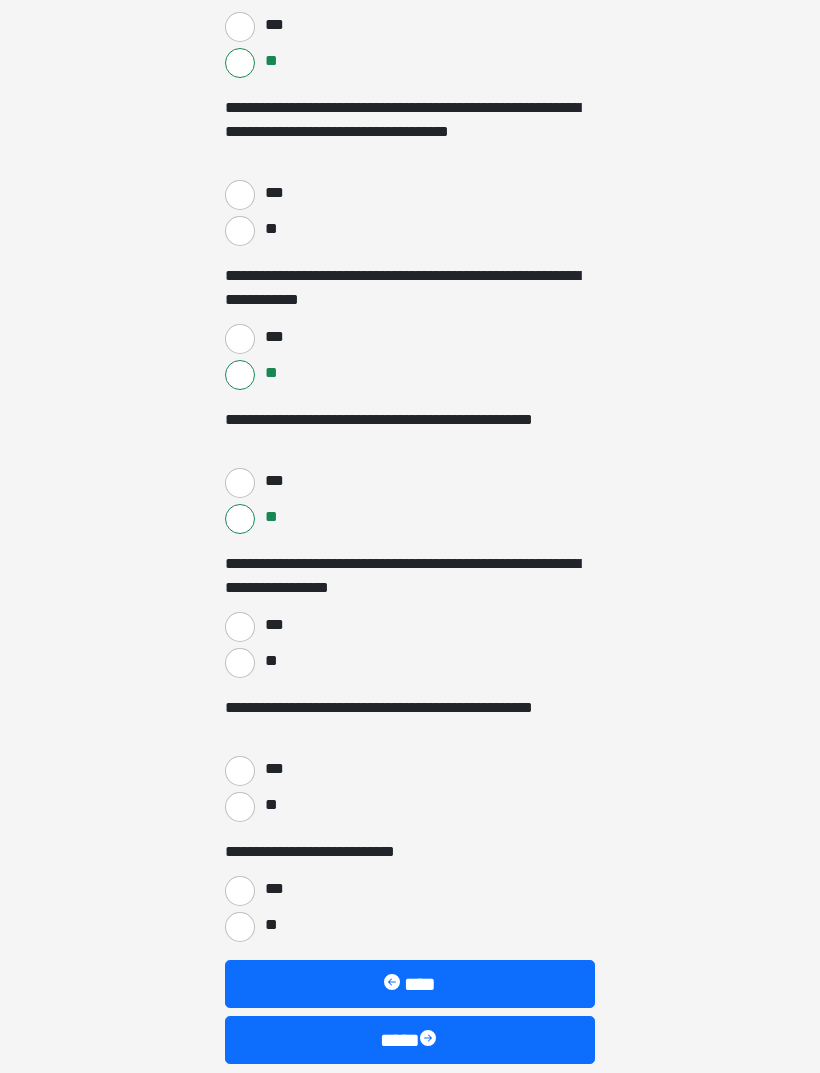 scroll, scrollTop: 3728, scrollLeft: 0, axis: vertical 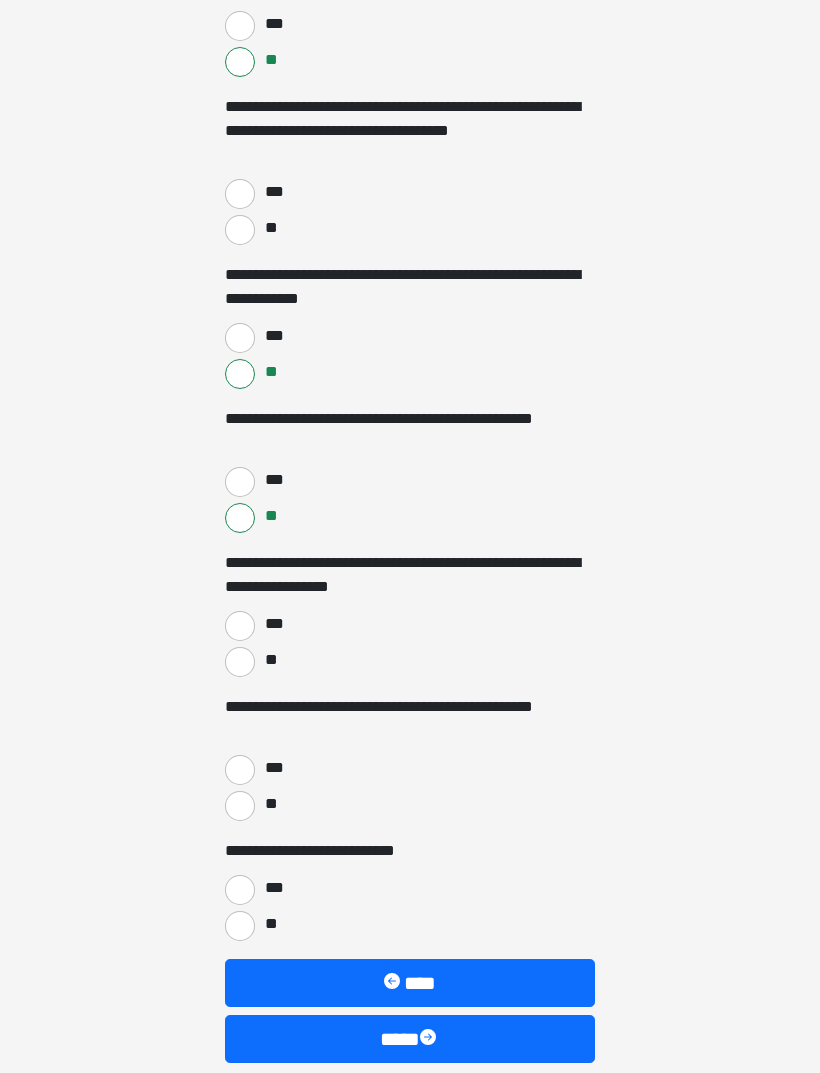click on "**" at bounding box center (240, 662) 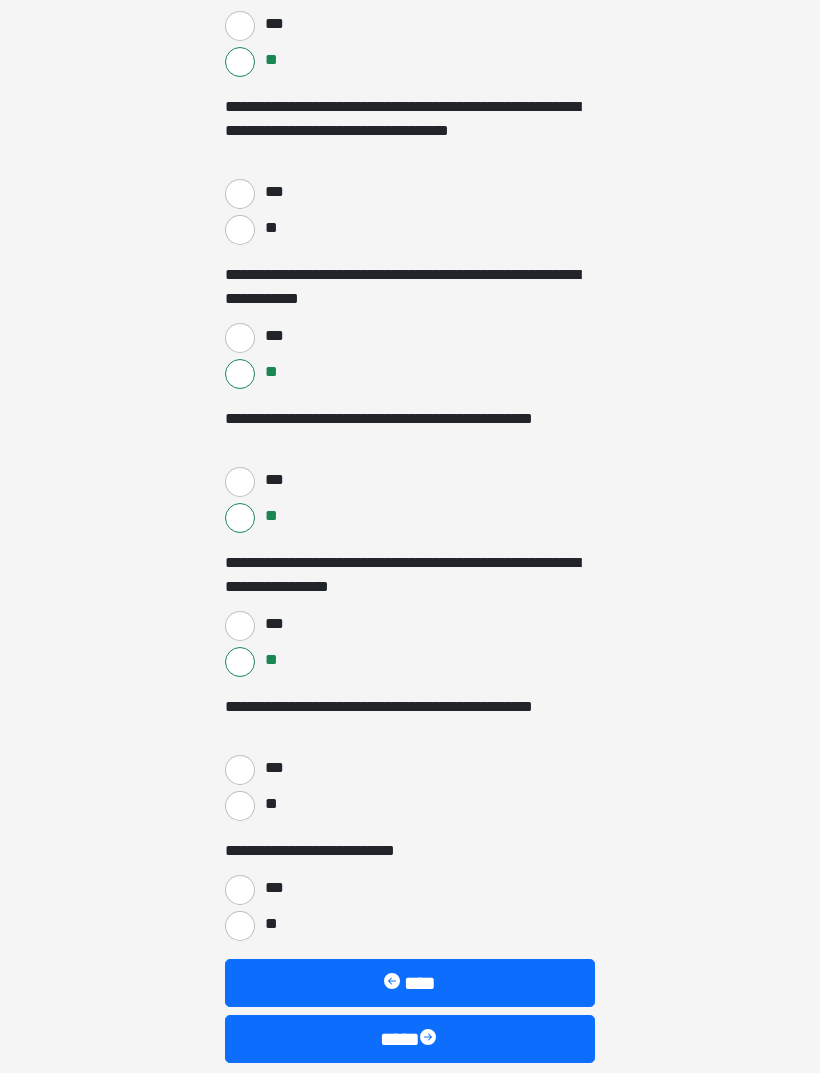 click on "***" at bounding box center (240, 770) 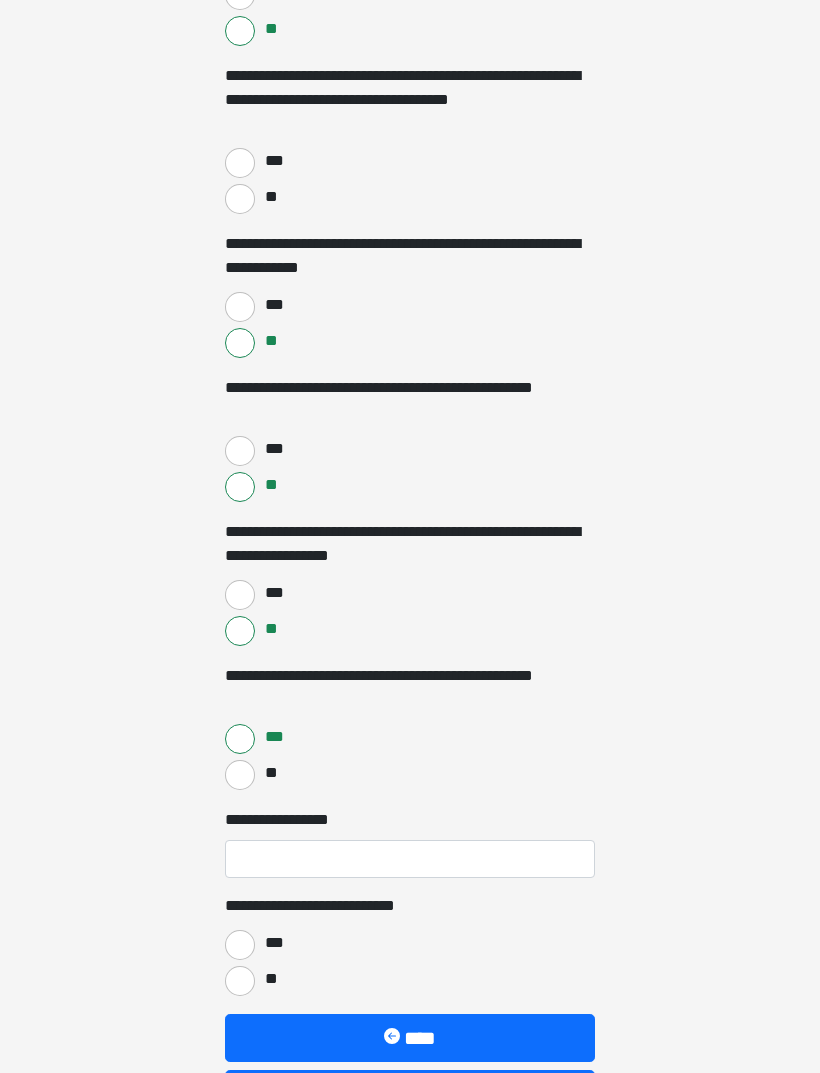 scroll, scrollTop: 3843, scrollLeft: 0, axis: vertical 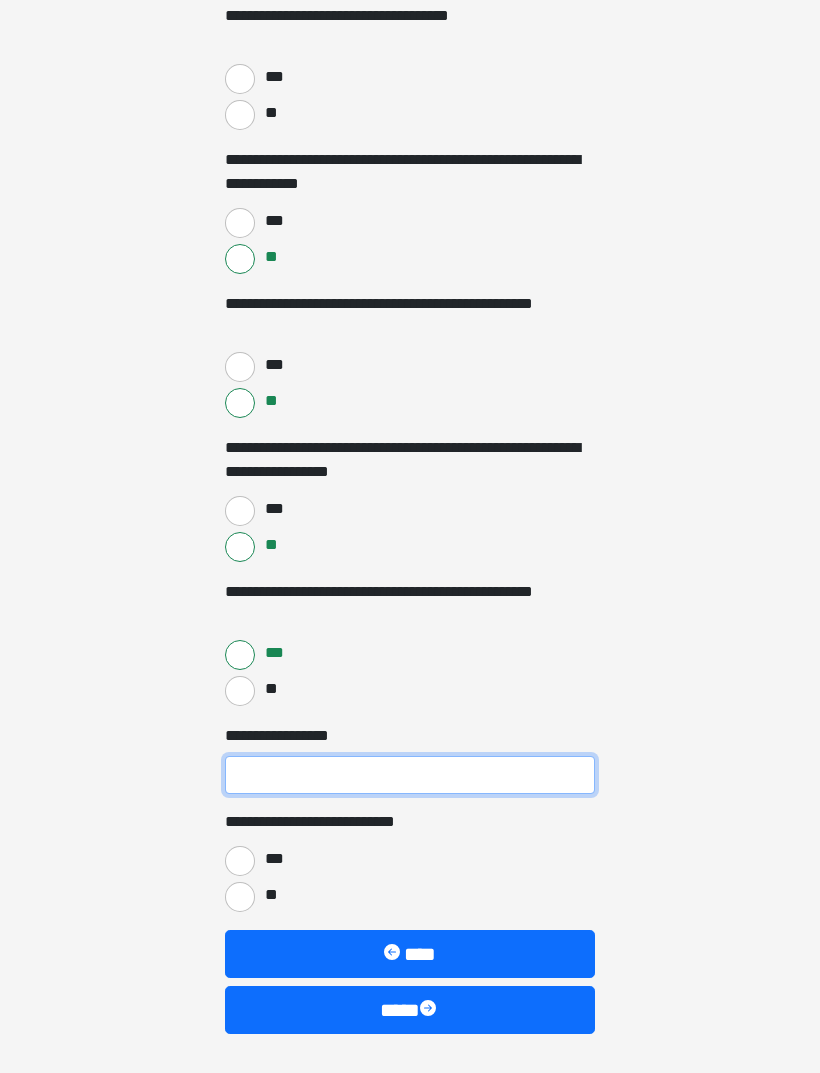 click on "**********" at bounding box center (410, 775) 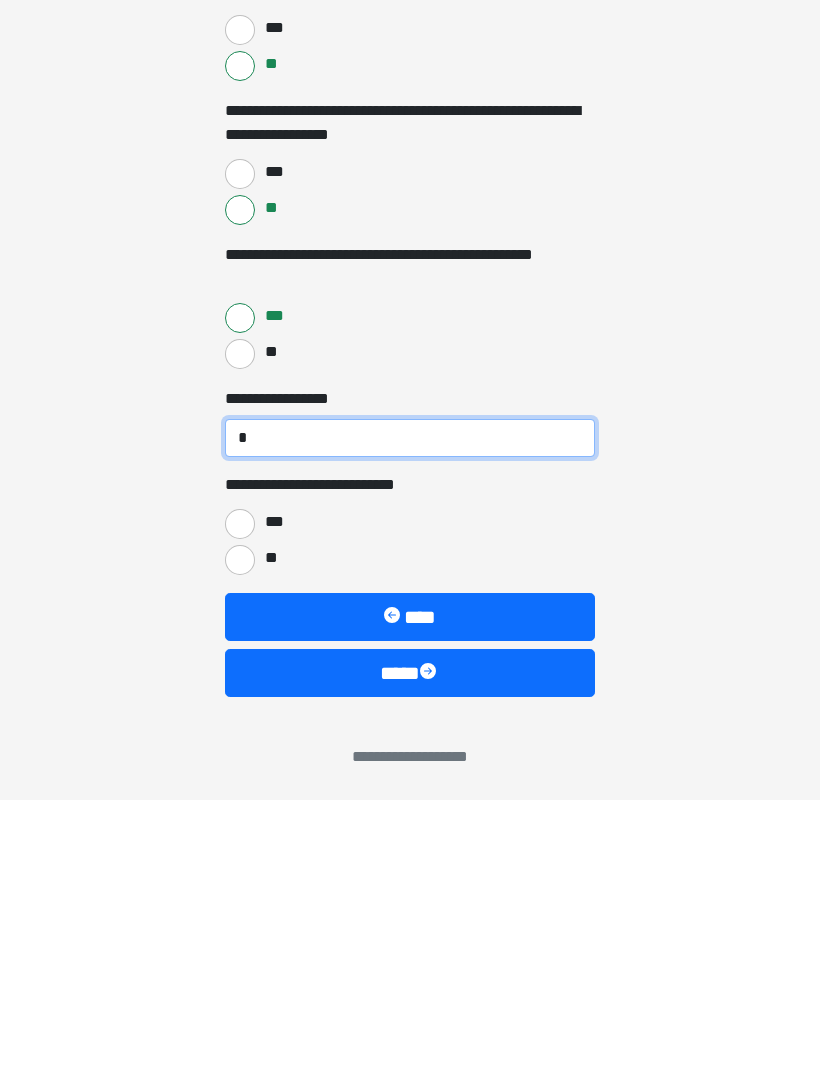 type on "*" 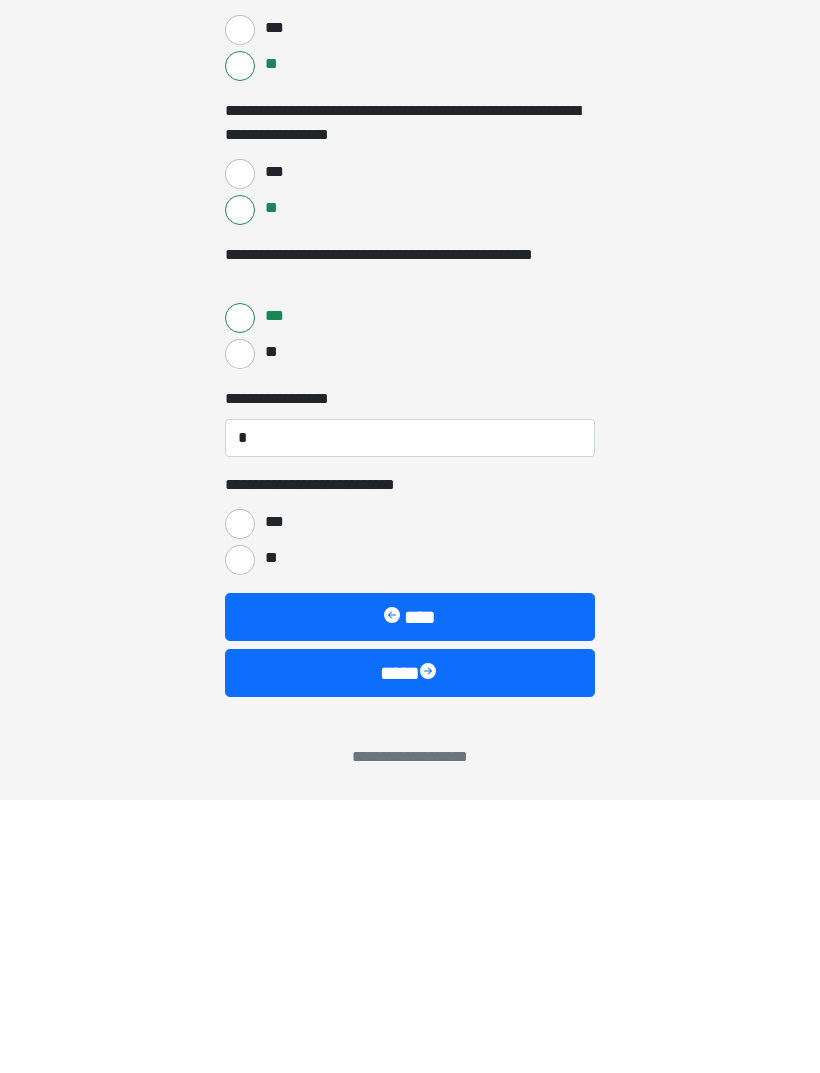 click on "***" at bounding box center (240, 797) 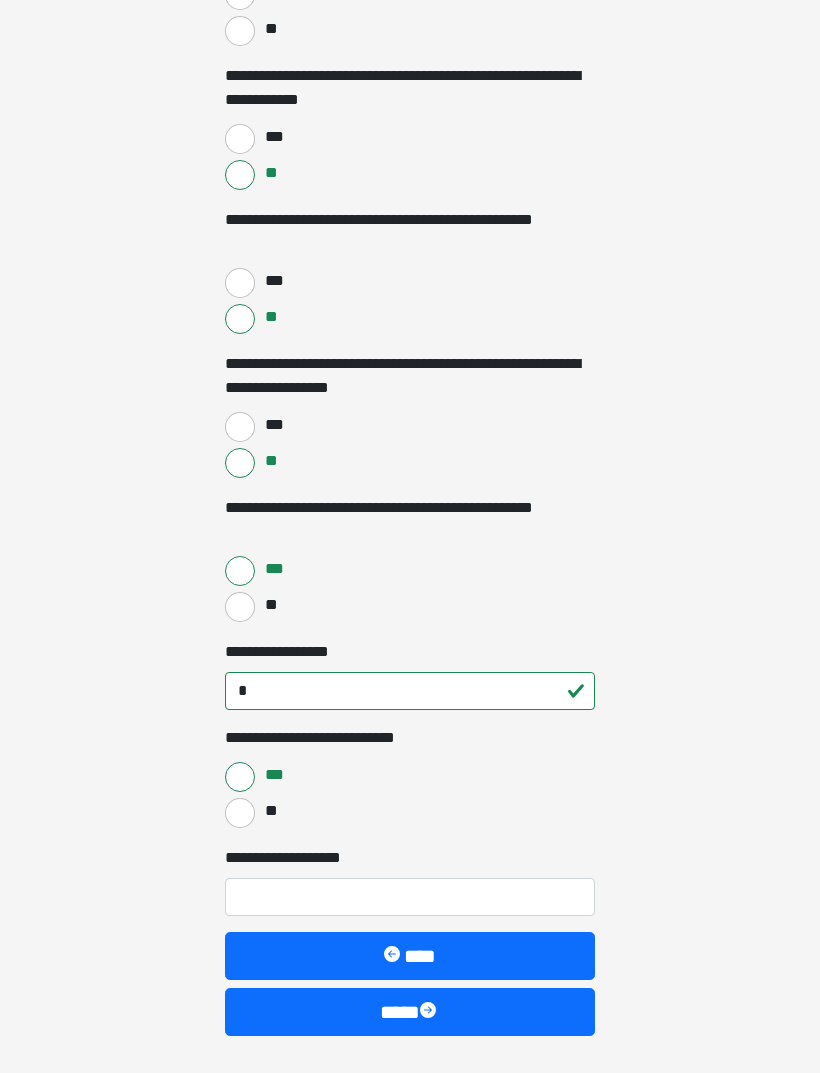 scroll, scrollTop: 3929, scrollLeft: 0, axis: vertical 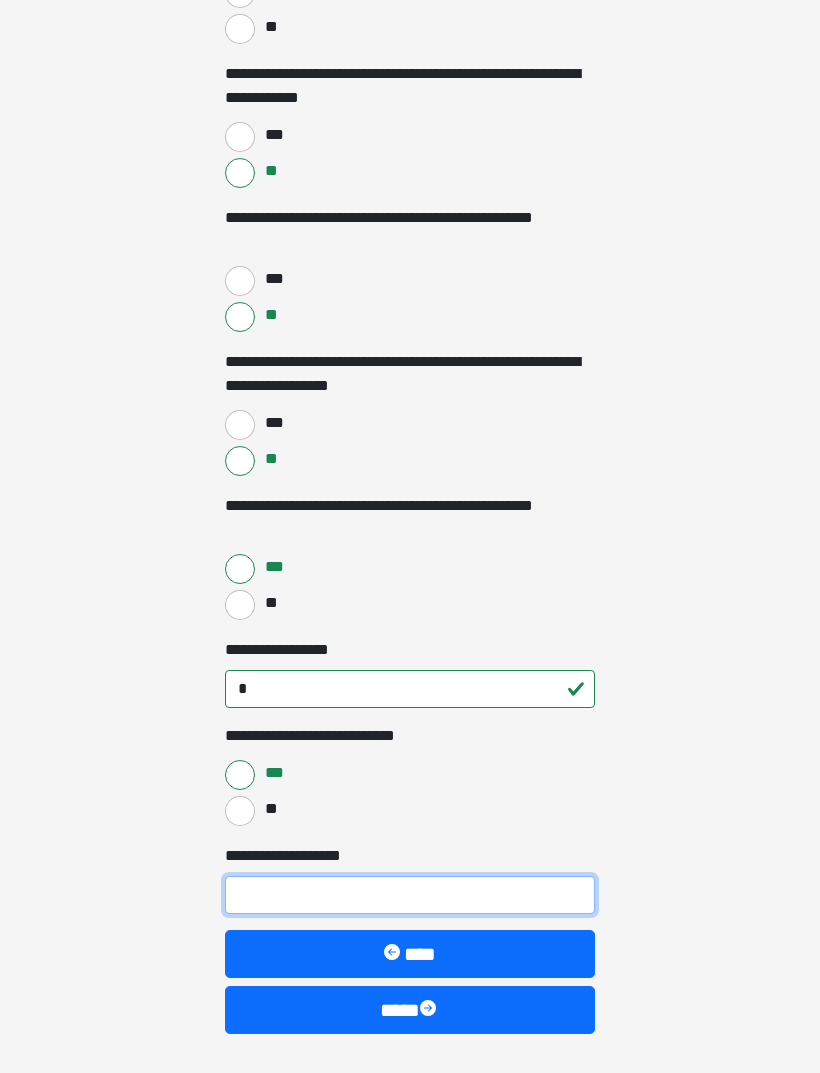 click on "**********" at bounding box center [410, 895] 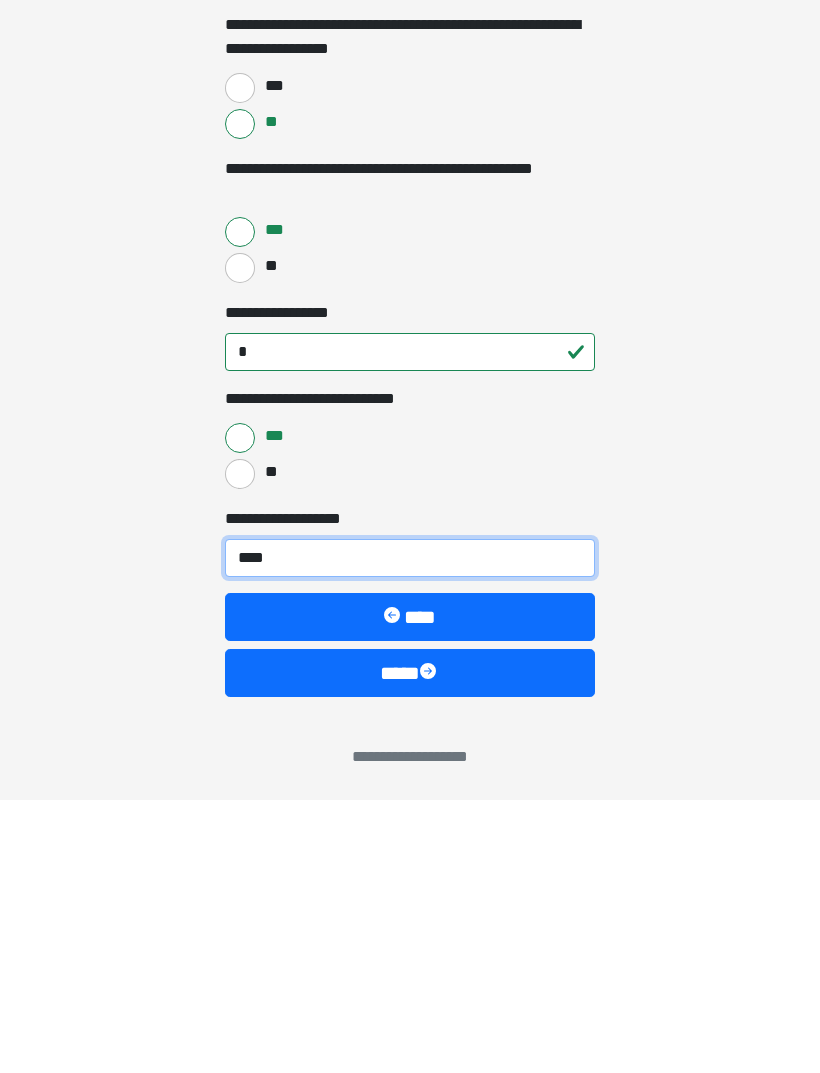 type on "****" 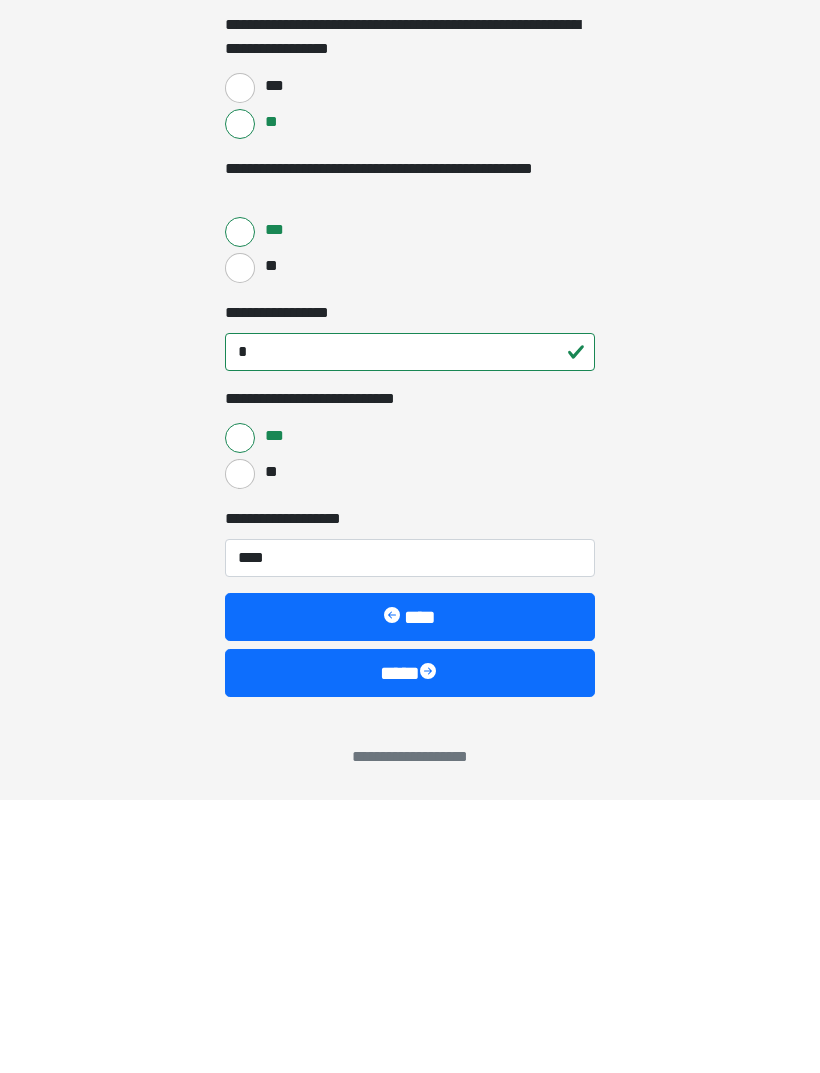 click on "****" at bounding box center (410, 946) 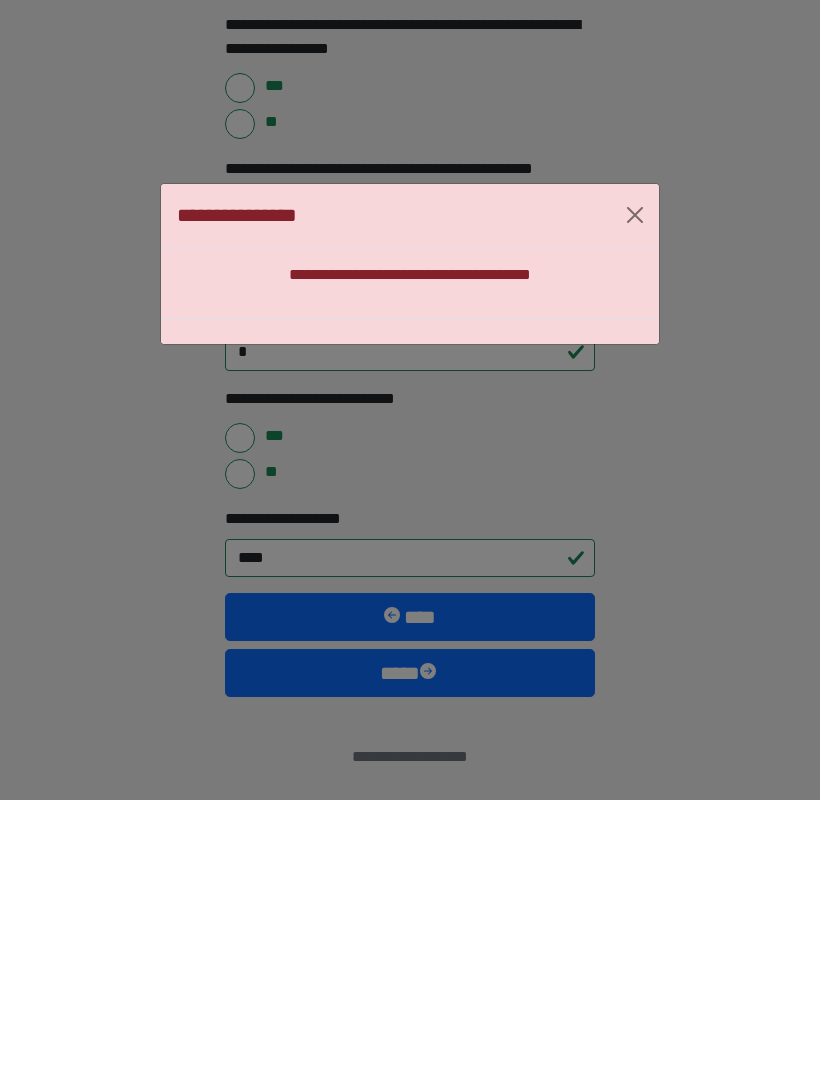 scroll, scrollTop: 3929, scrollLeft: 0, axis: vertical 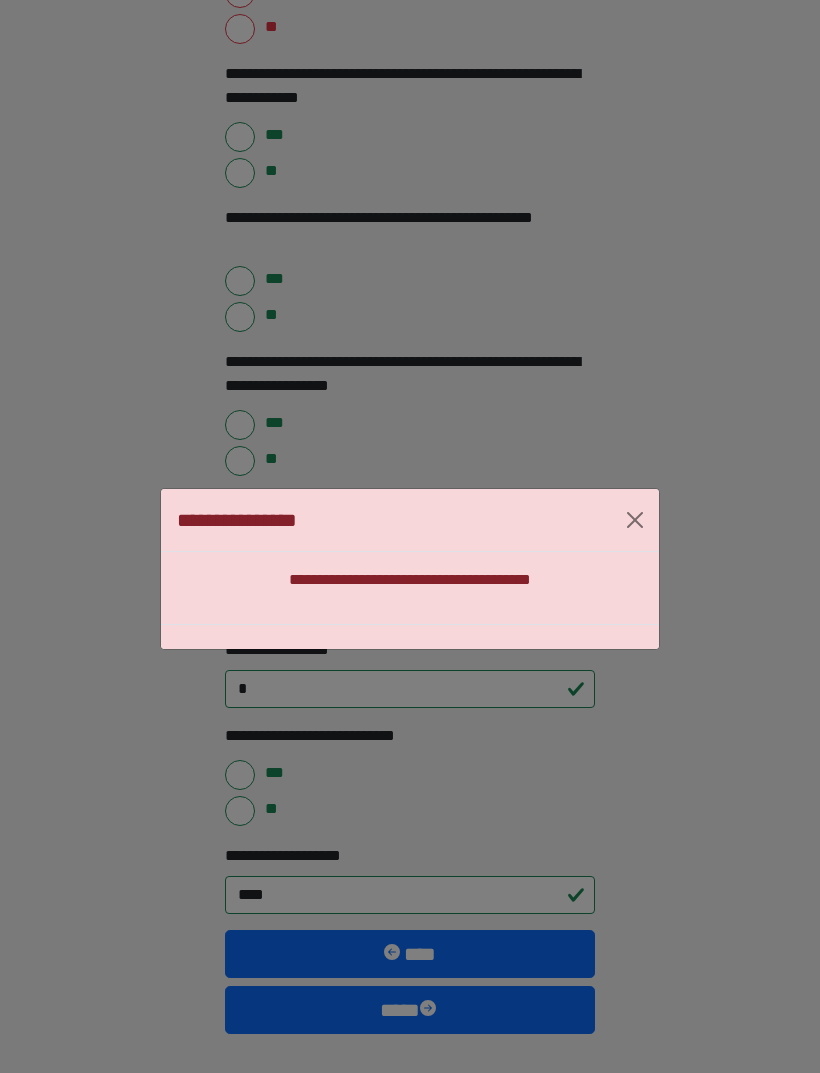 click on "**********" at bounding box center (410, 520) 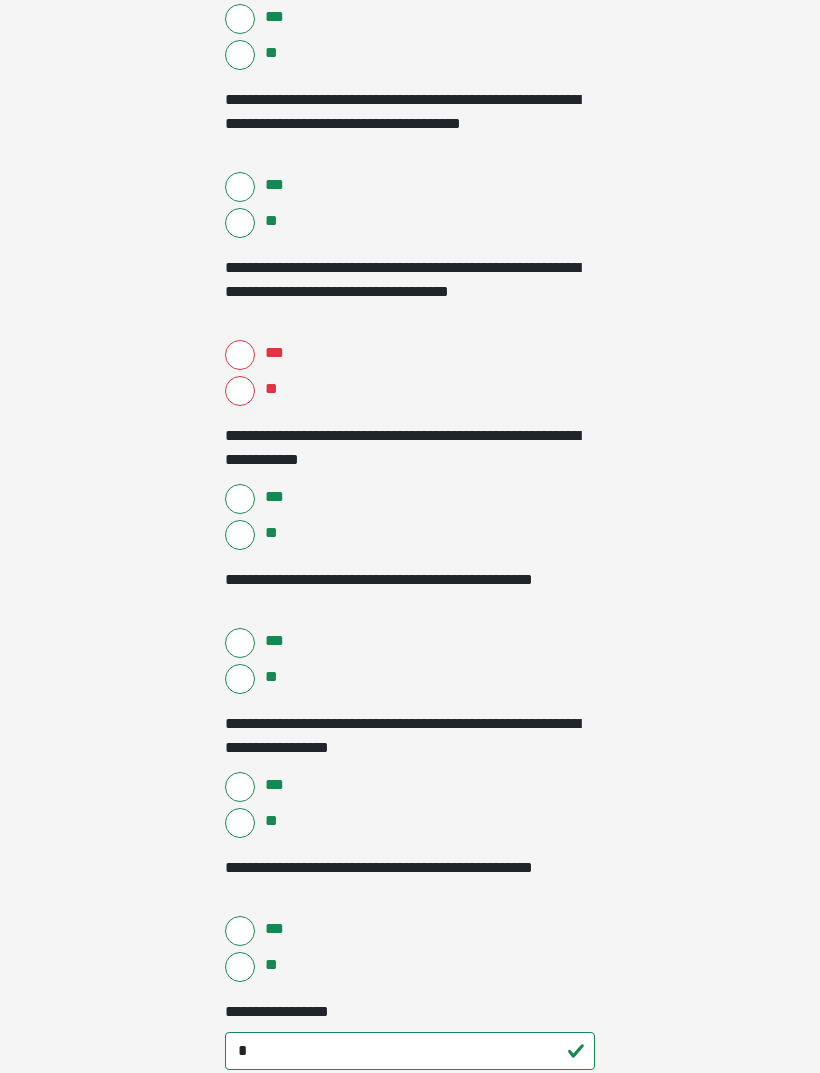 scroll, scrollTop: 3562, scrollLeft: 0, axis: vertical 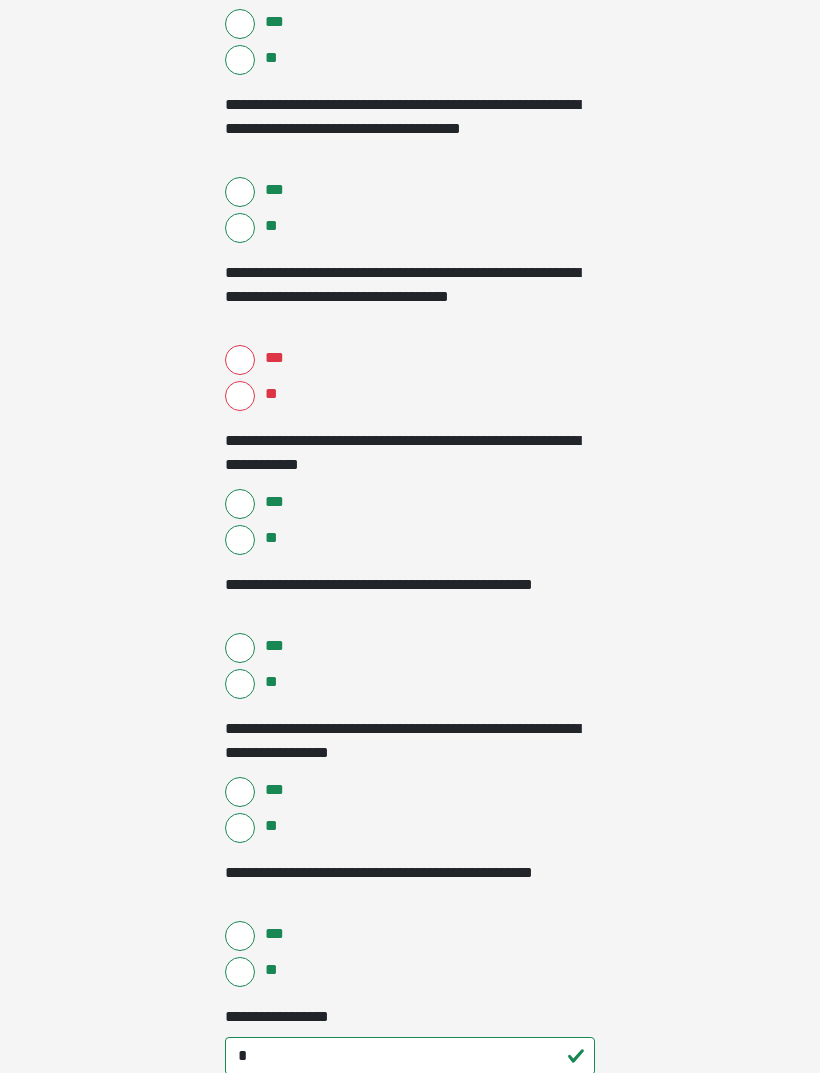 click on "**" at bounding box center (240, 396) 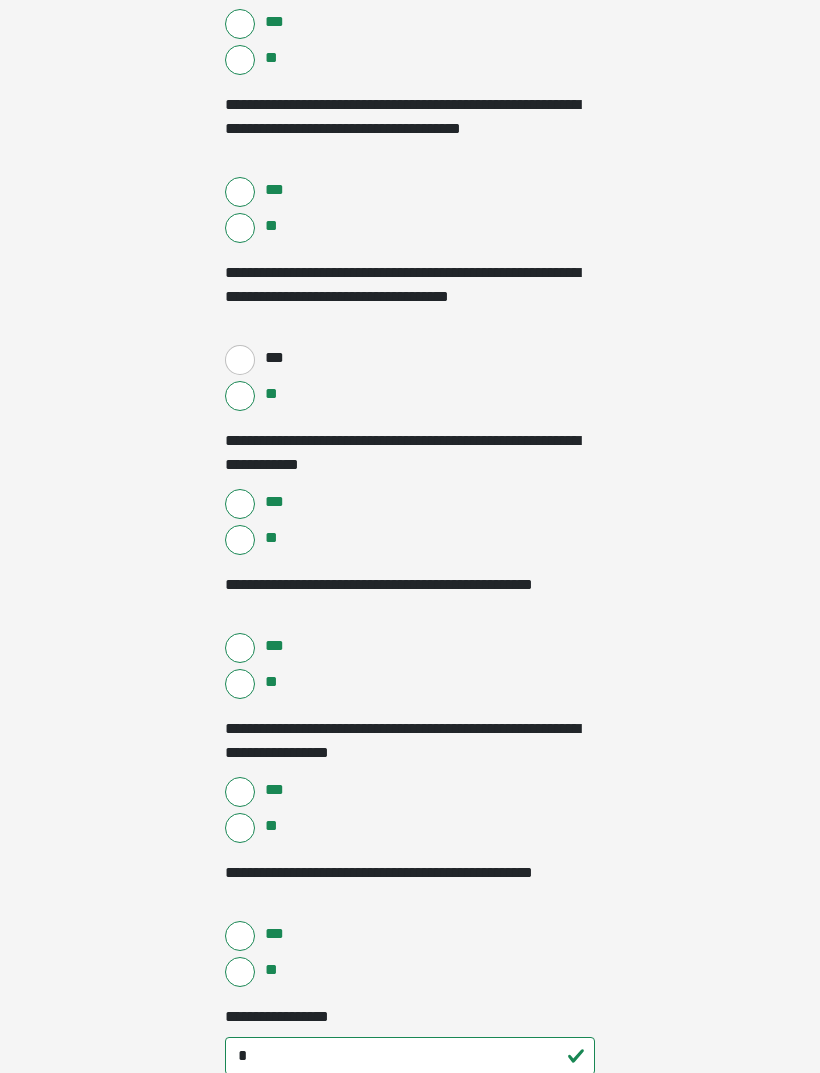 click on "**********" at bounding box center [410, -3026] 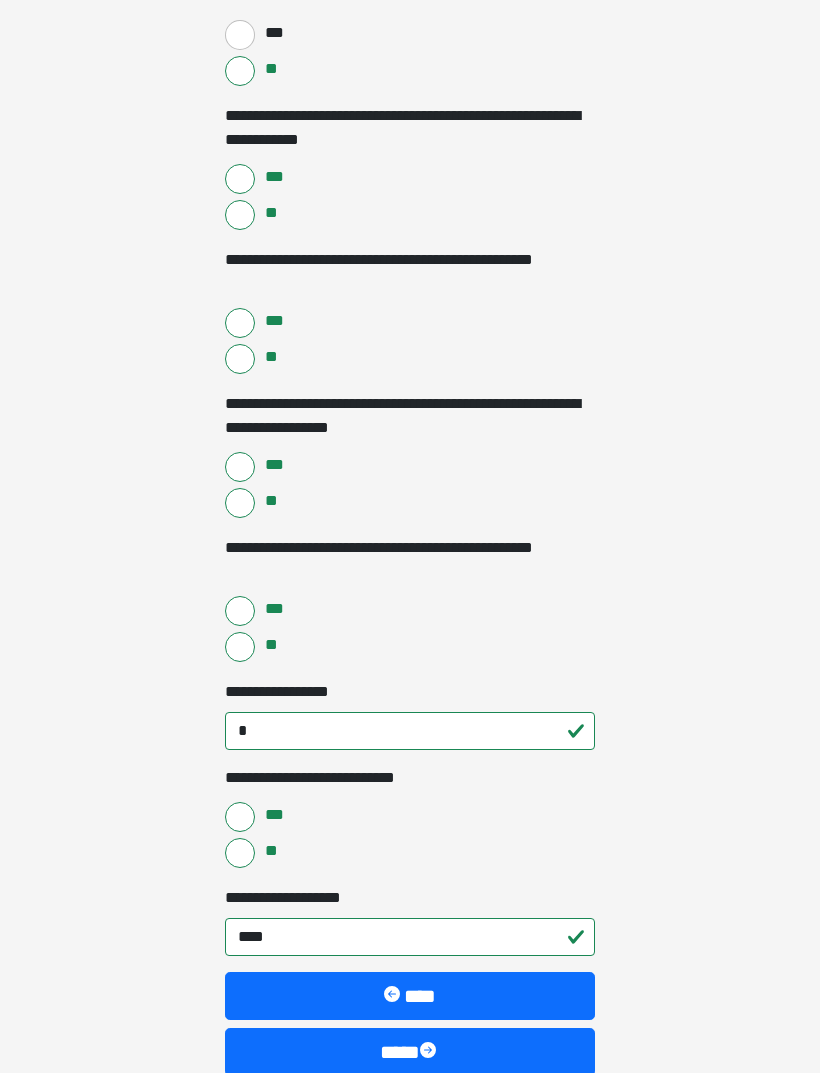 scroll, scrollTop: 3929, scrollLeft: 0, axis: vertical 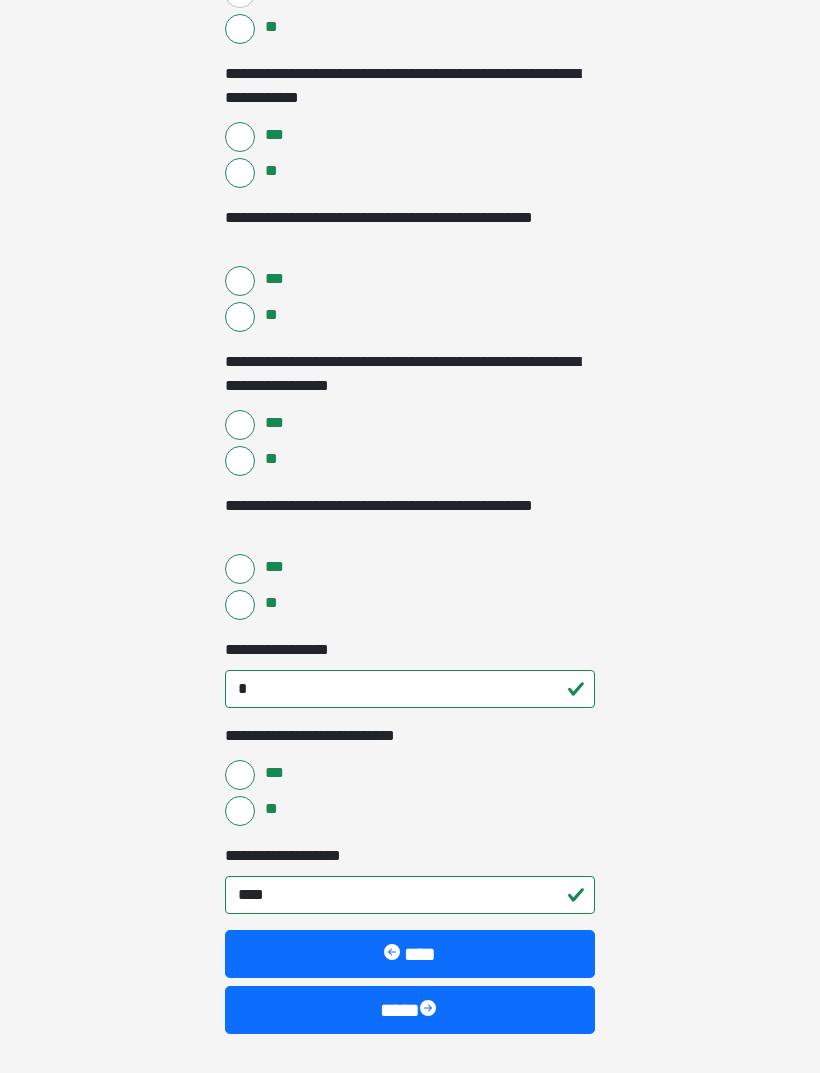 click on "****" at bounding box center (410, 1010) 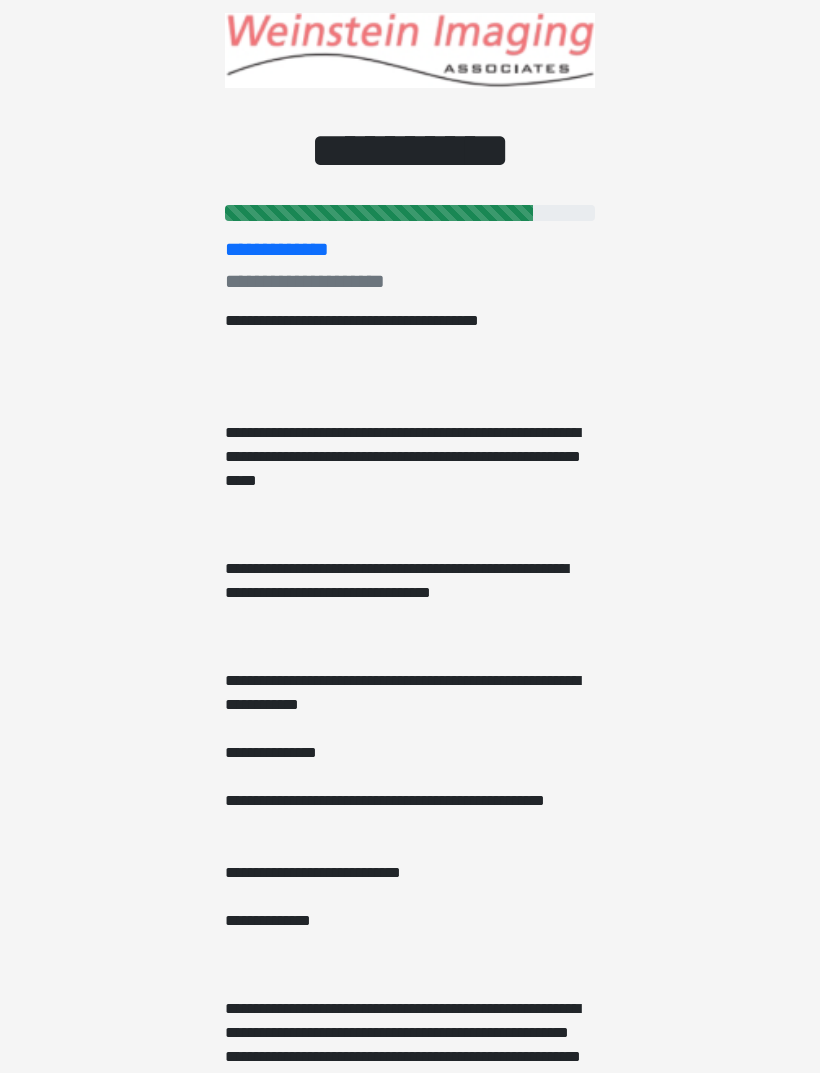 scroll, scrollTop: 0, scrollLeft: 0, axis: both 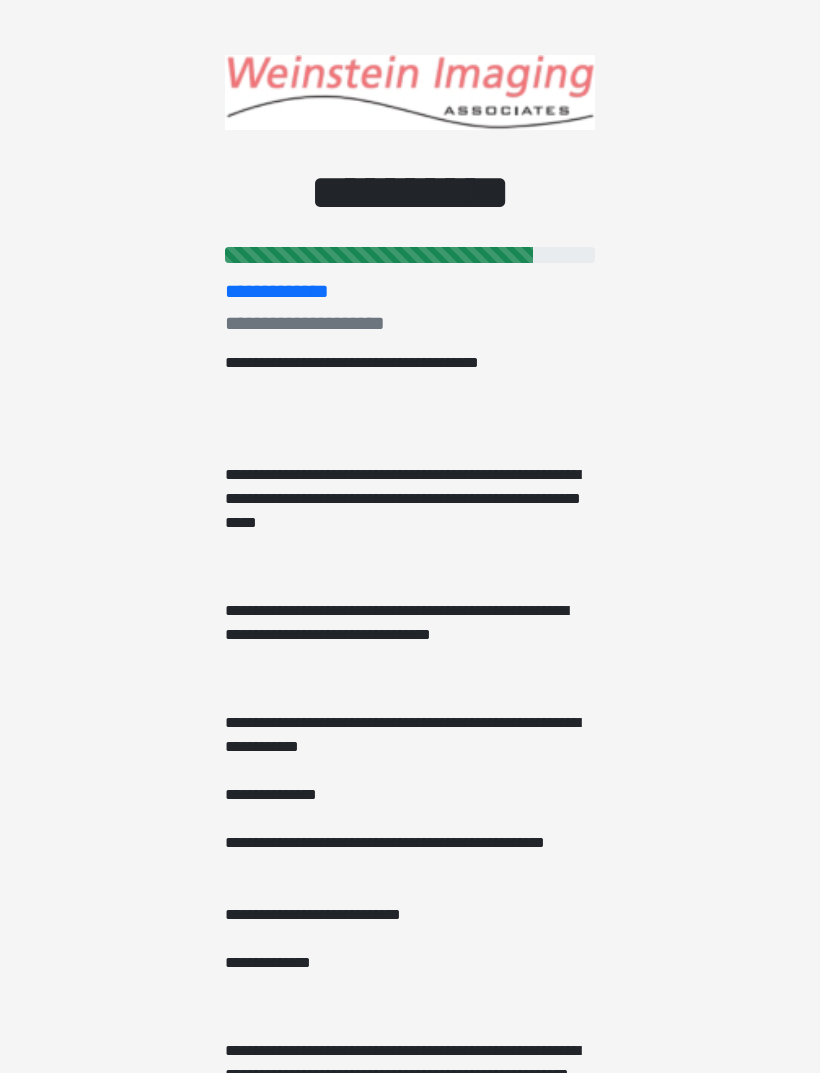 click on "**********" at bounding box center [410, 536] 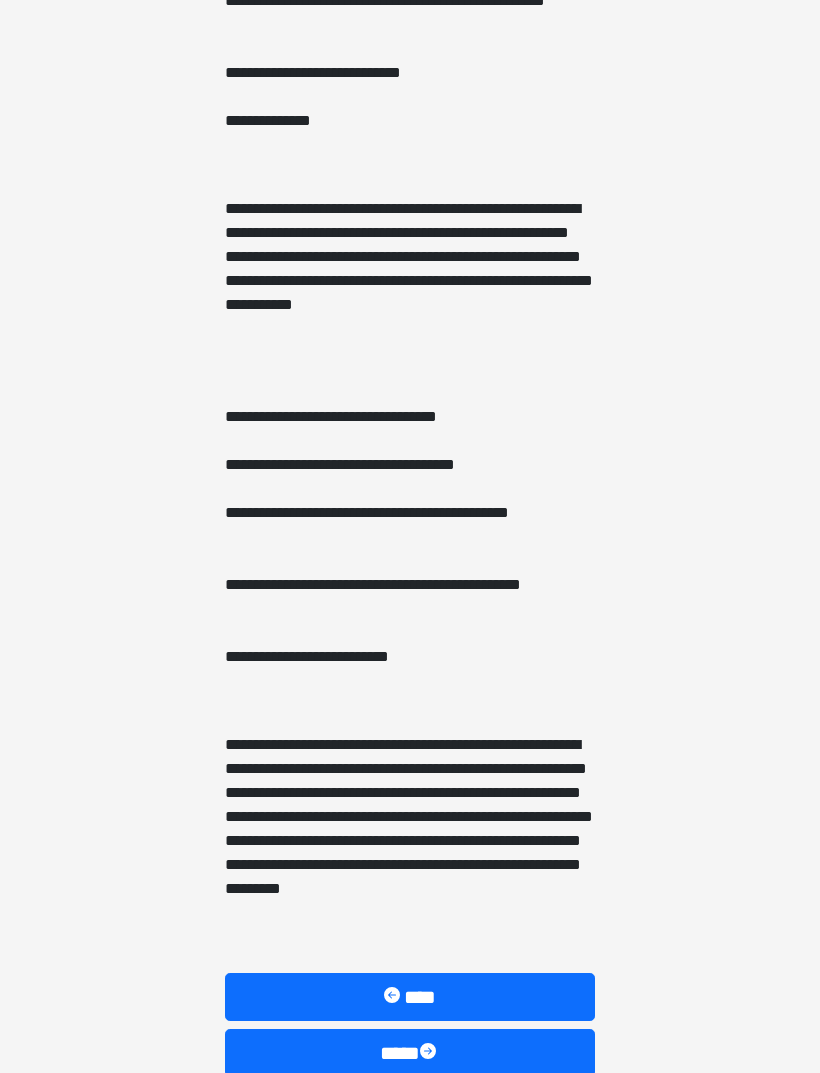 scroll, scrollTop: 885, scrollLeft: 0, axis: vertical 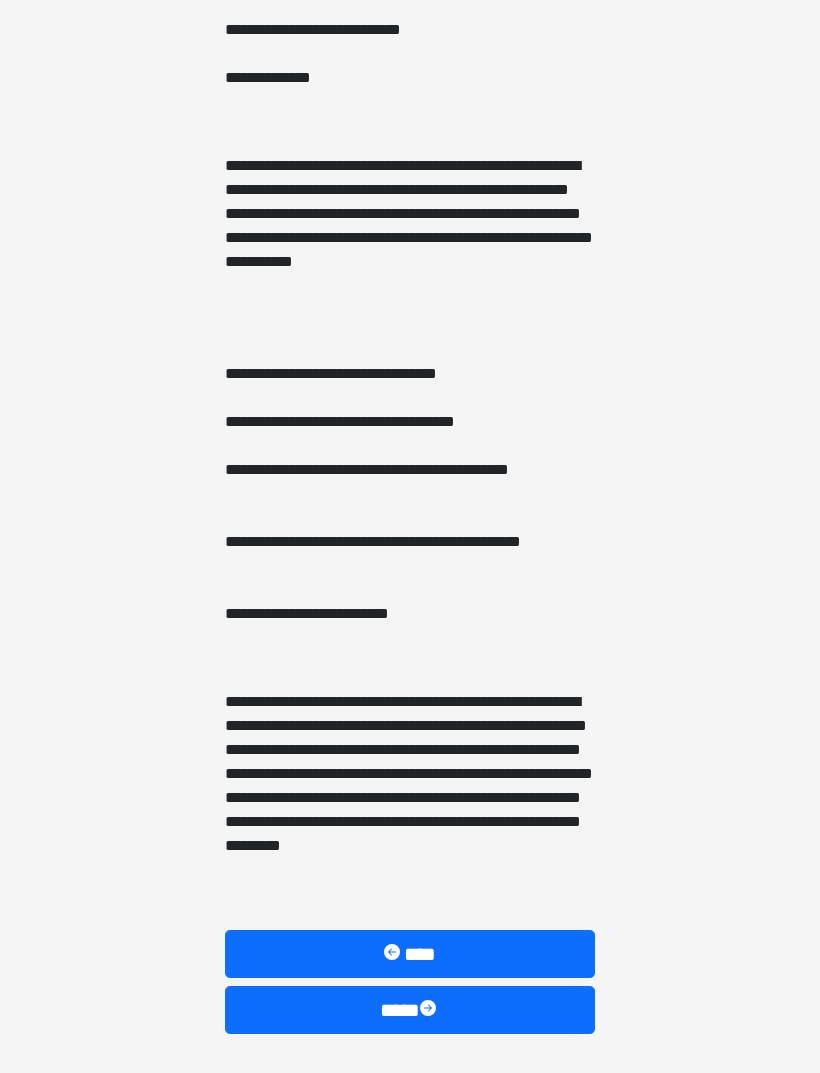 click on "****" at bounding box center [410, 1010] 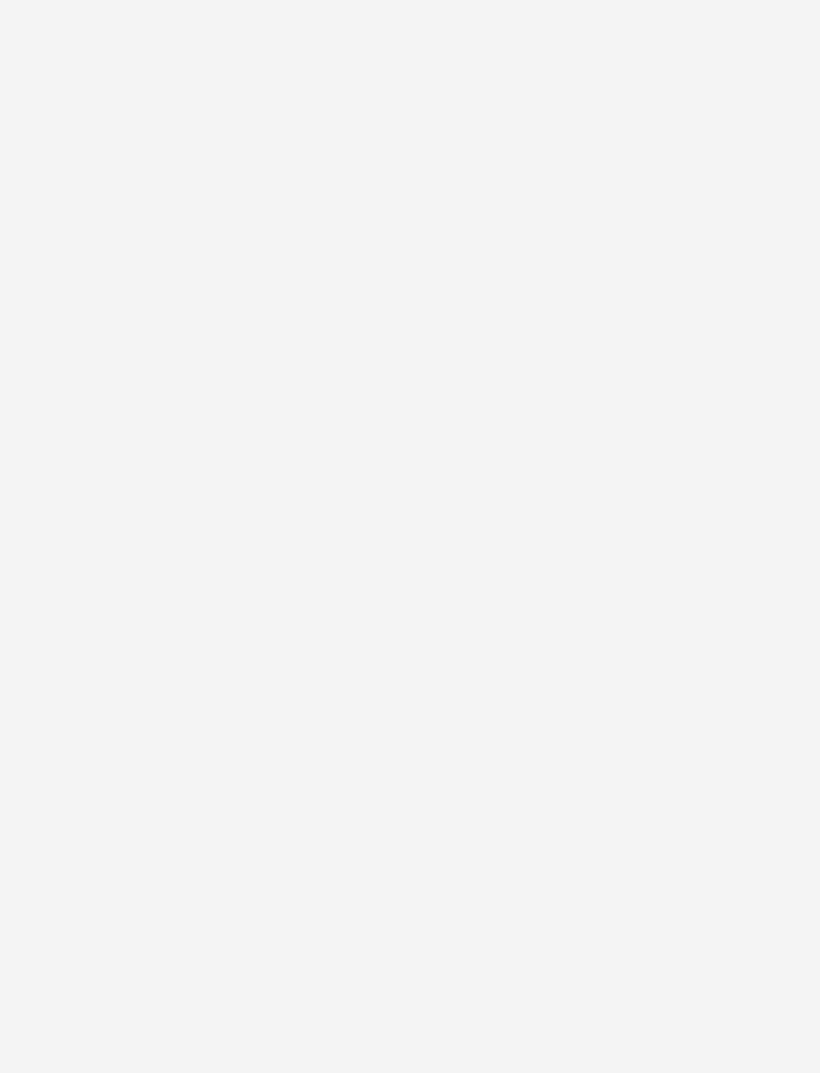 scroll, scrollTop: 0, scrollLeft: 0, axis: both 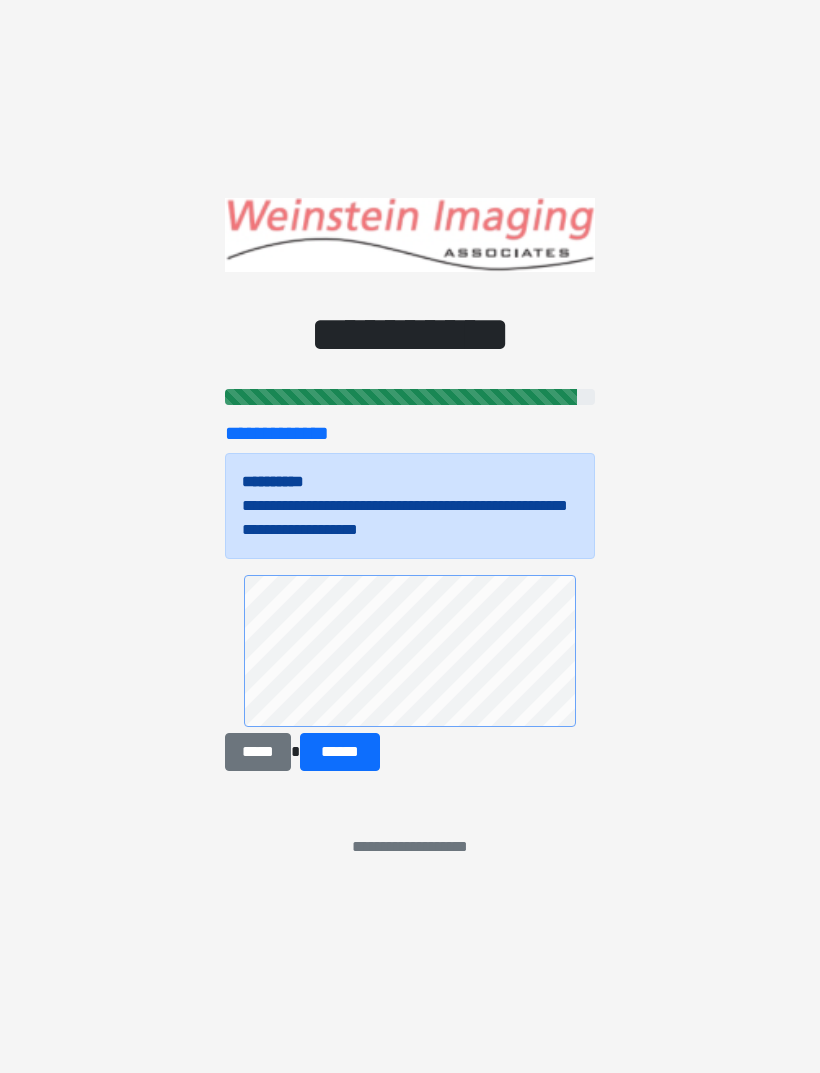 click on "******" at bounding box center (340, 752) 